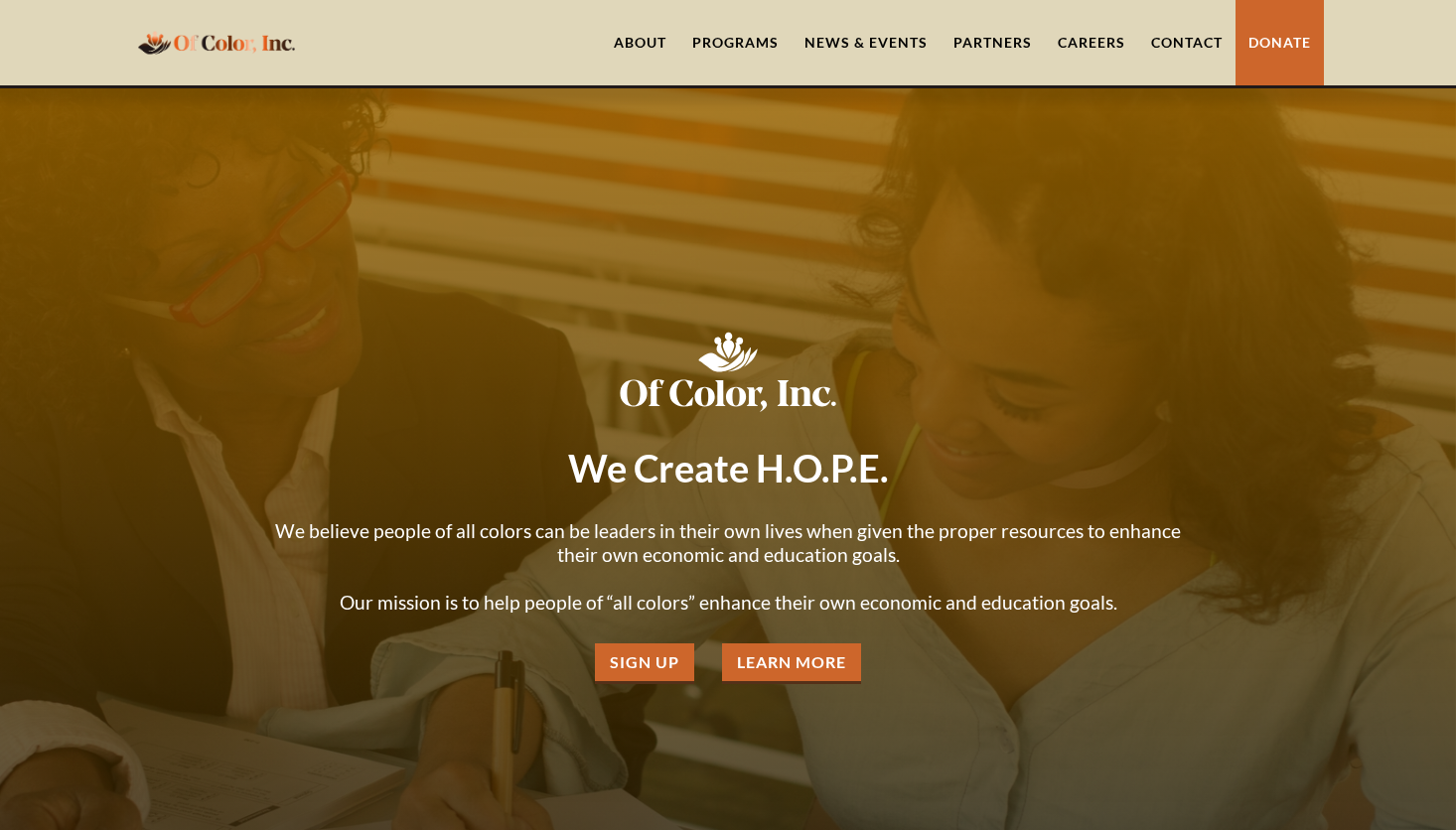 scroll, scrollTop: 0, scrollLeft: 0, axis: both 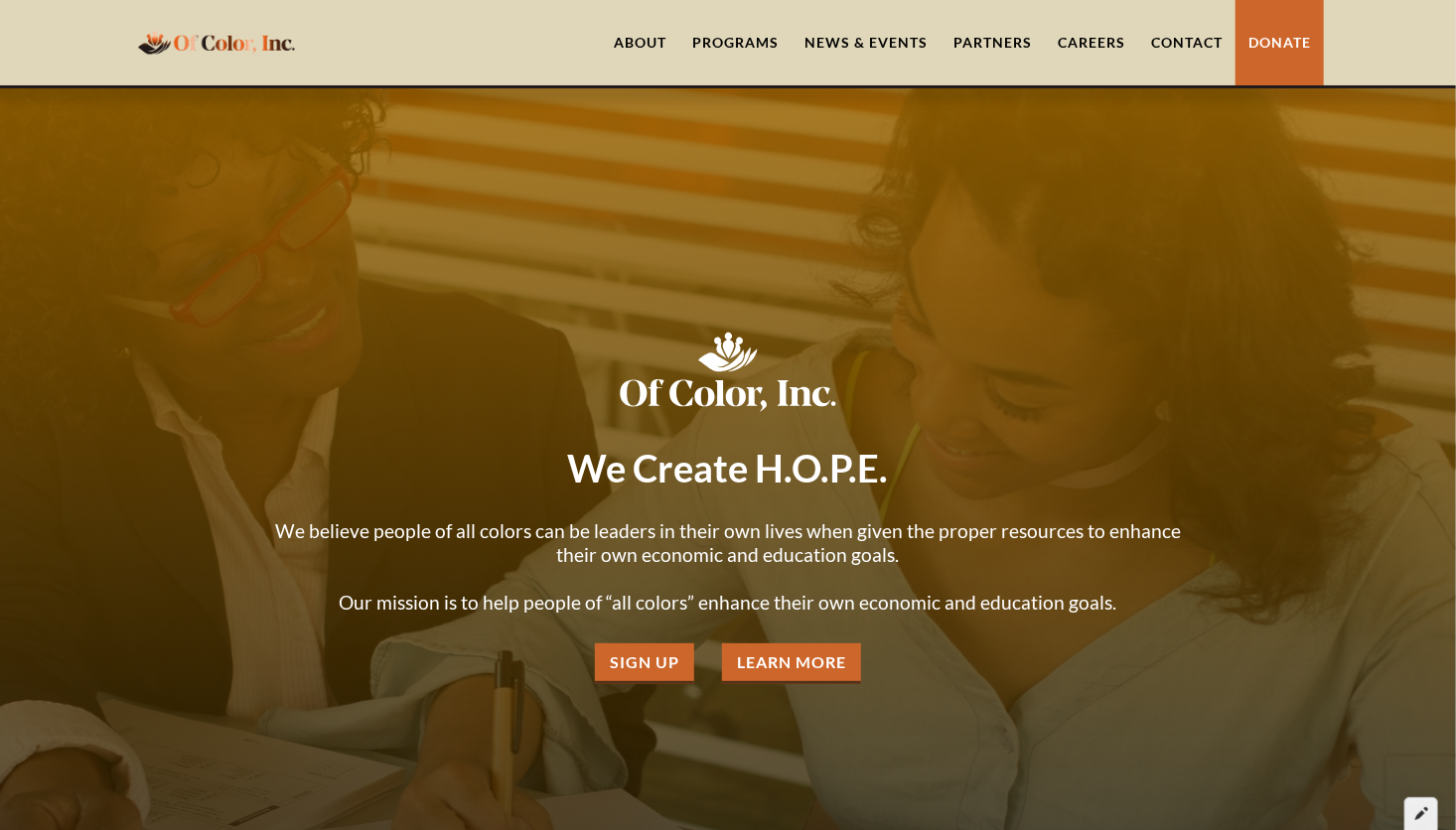 click at bounding box center (1421, 813) 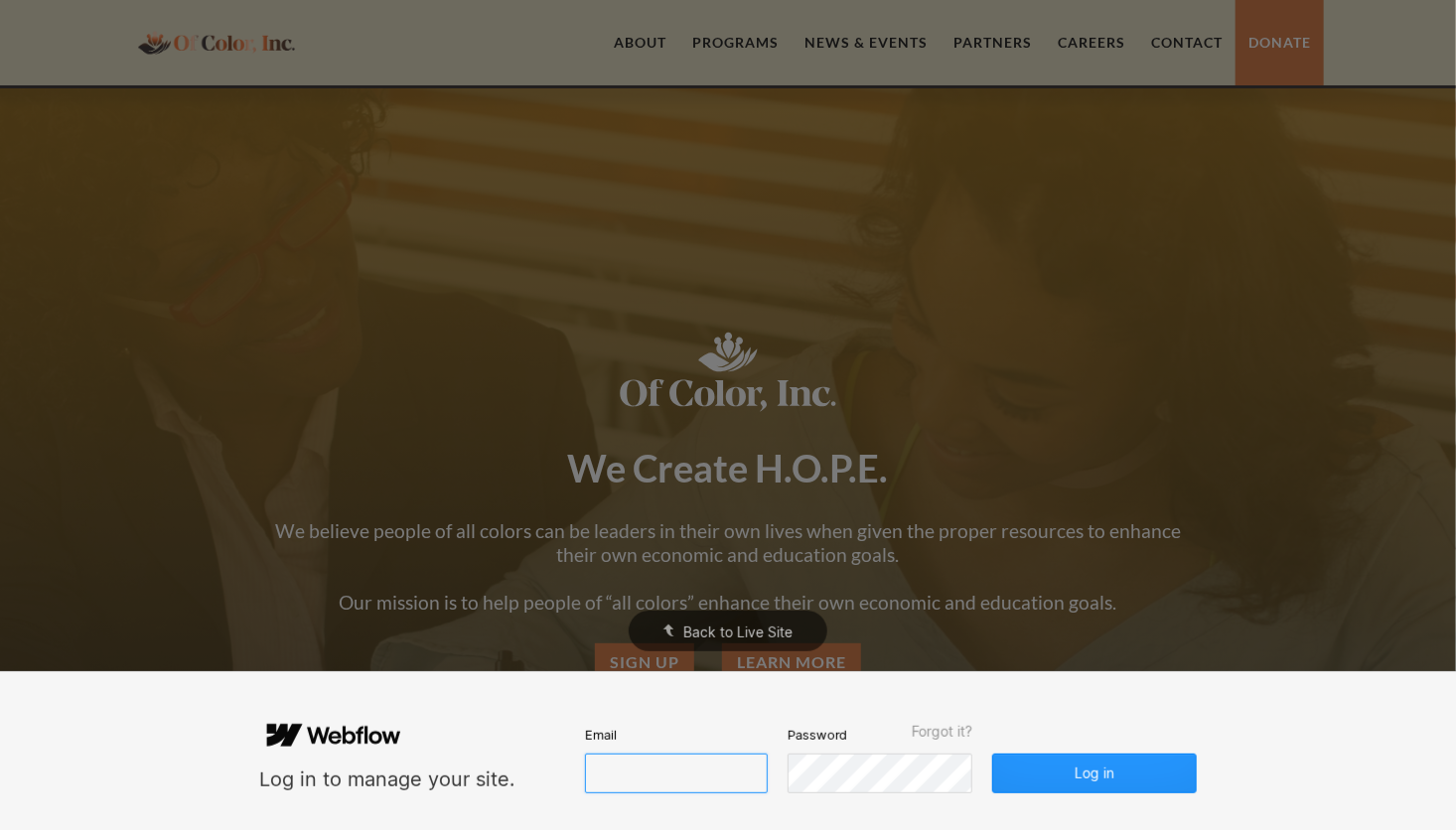 type on "[EMAIL]" 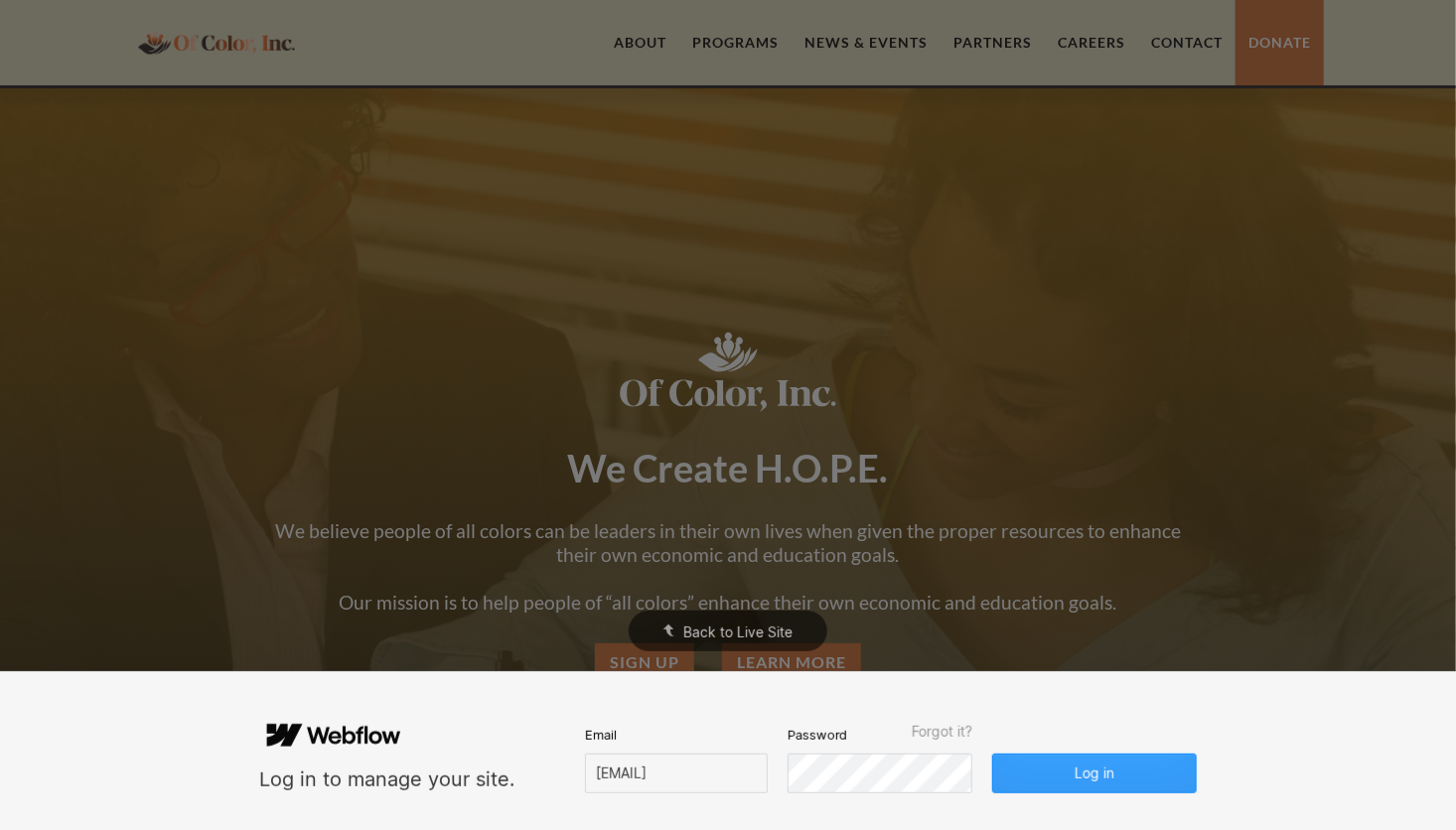 click on "Log in" at bounding box center (1094, 773) 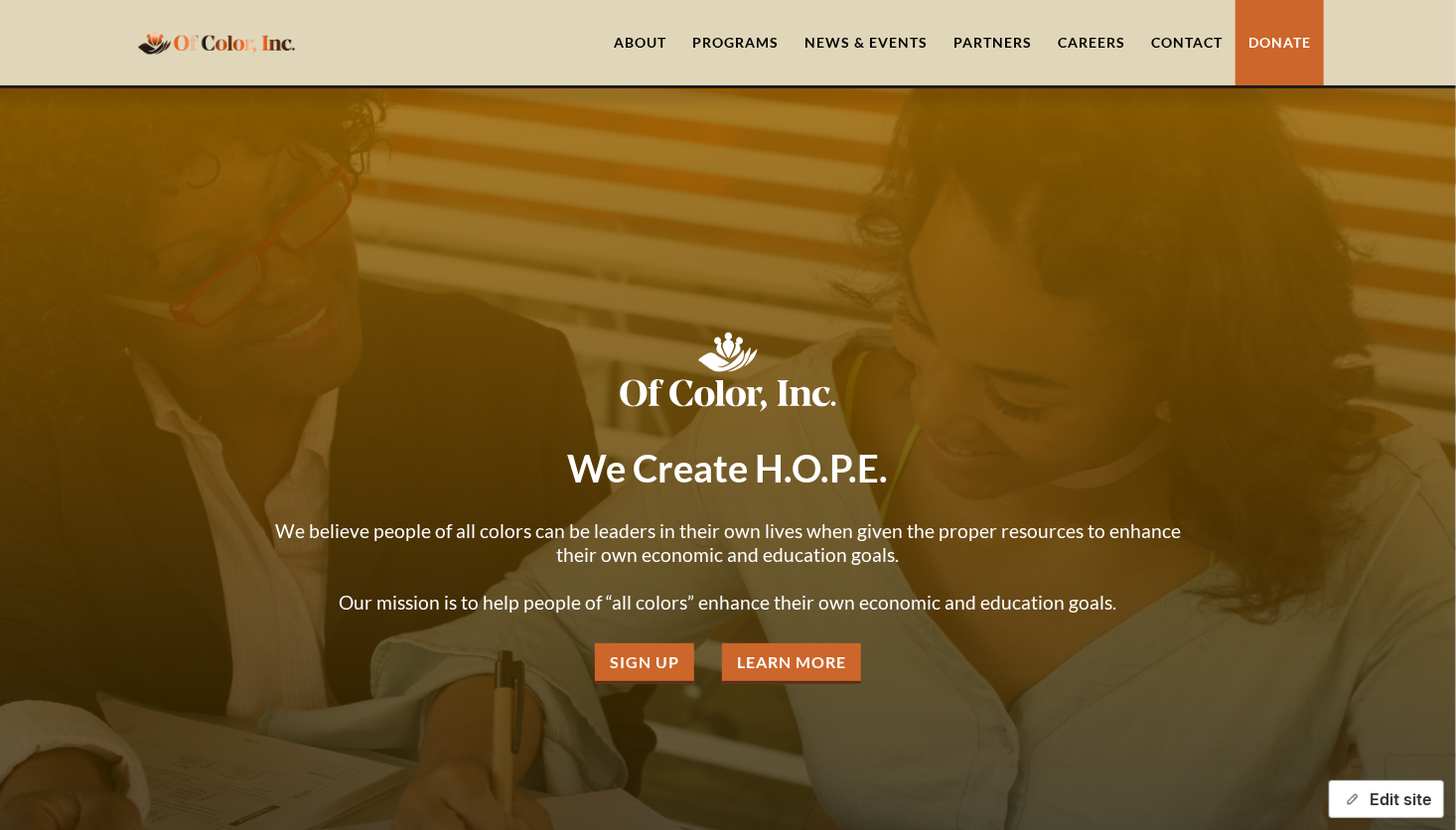 click on "Edit site" at bounding box center (1386, 799) 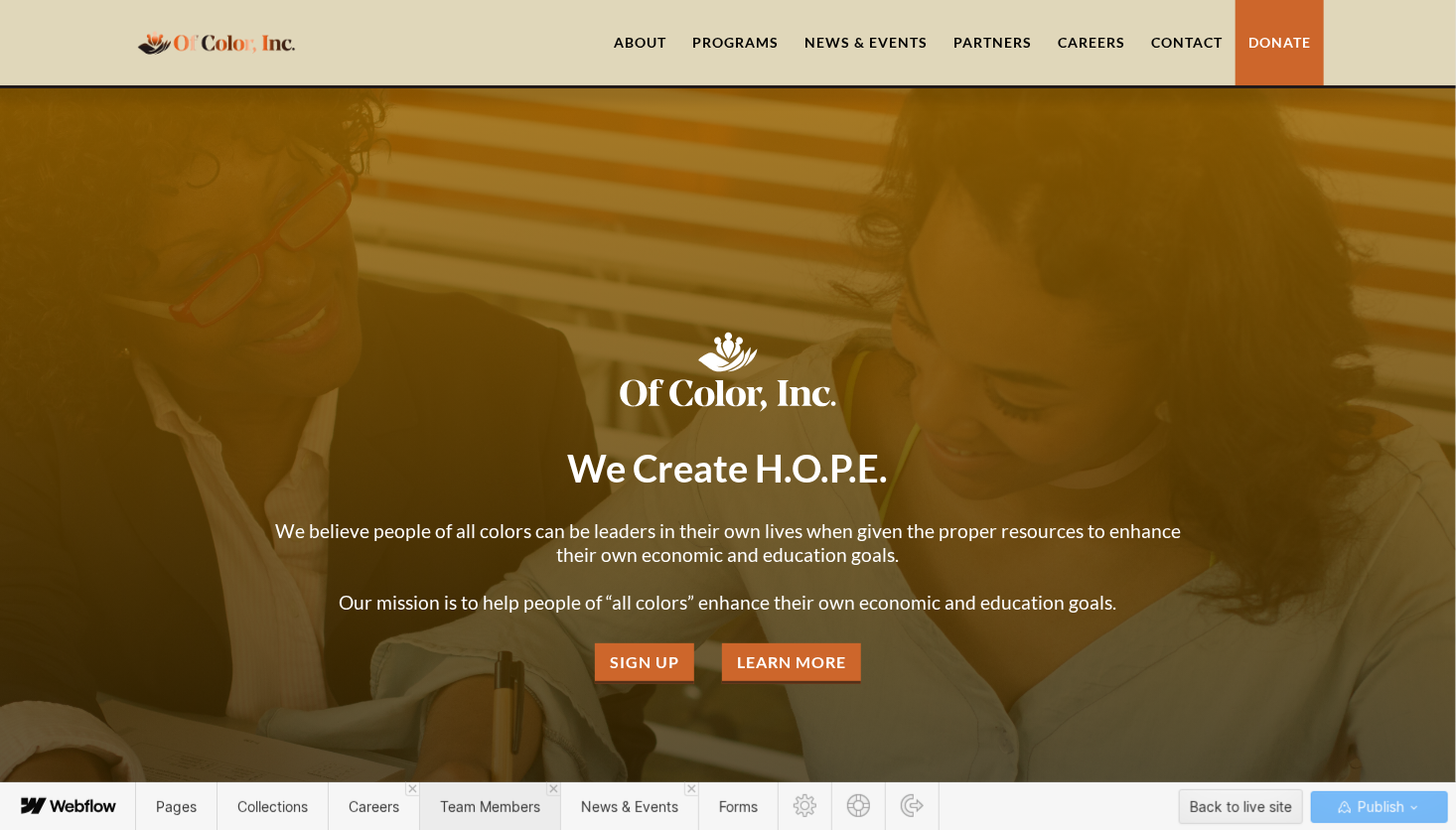 click on "Team Members" at bounding box center (490, 806) 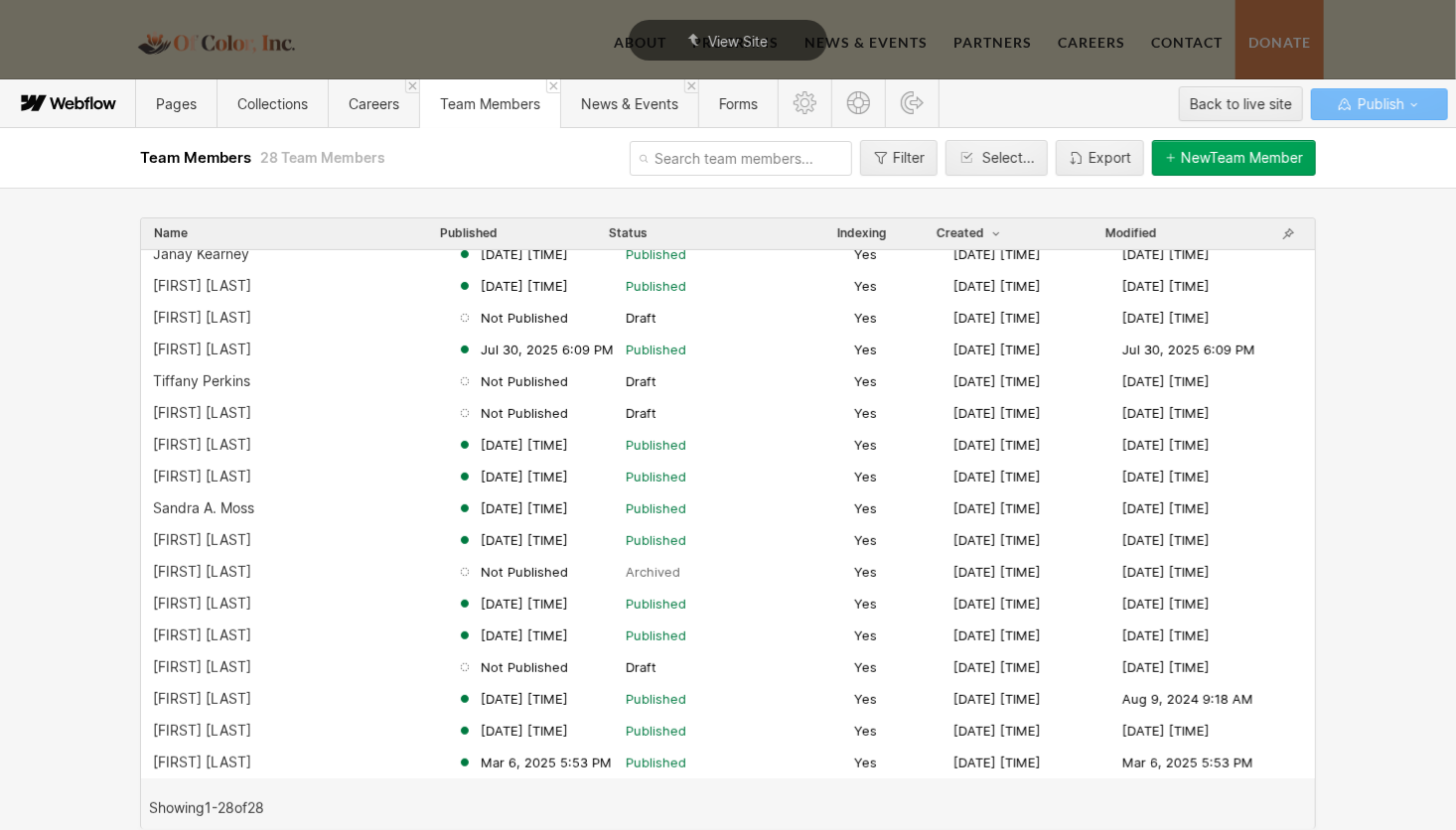 scroll, scrollTop: 350, scrollLeft: 0, axis: vertical 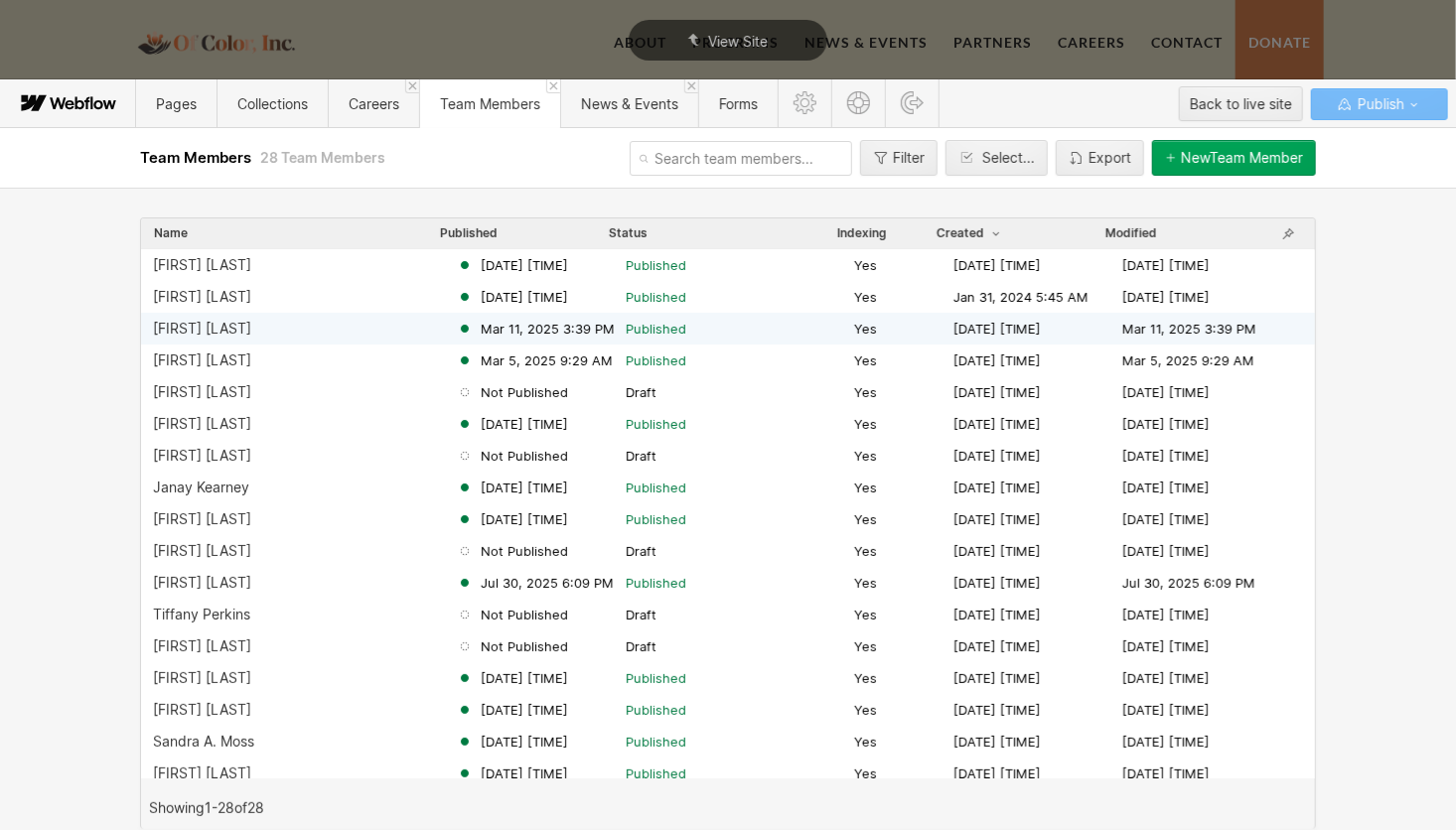 click on "[FIRST] [LAST]" at bounding box center [202, 329] 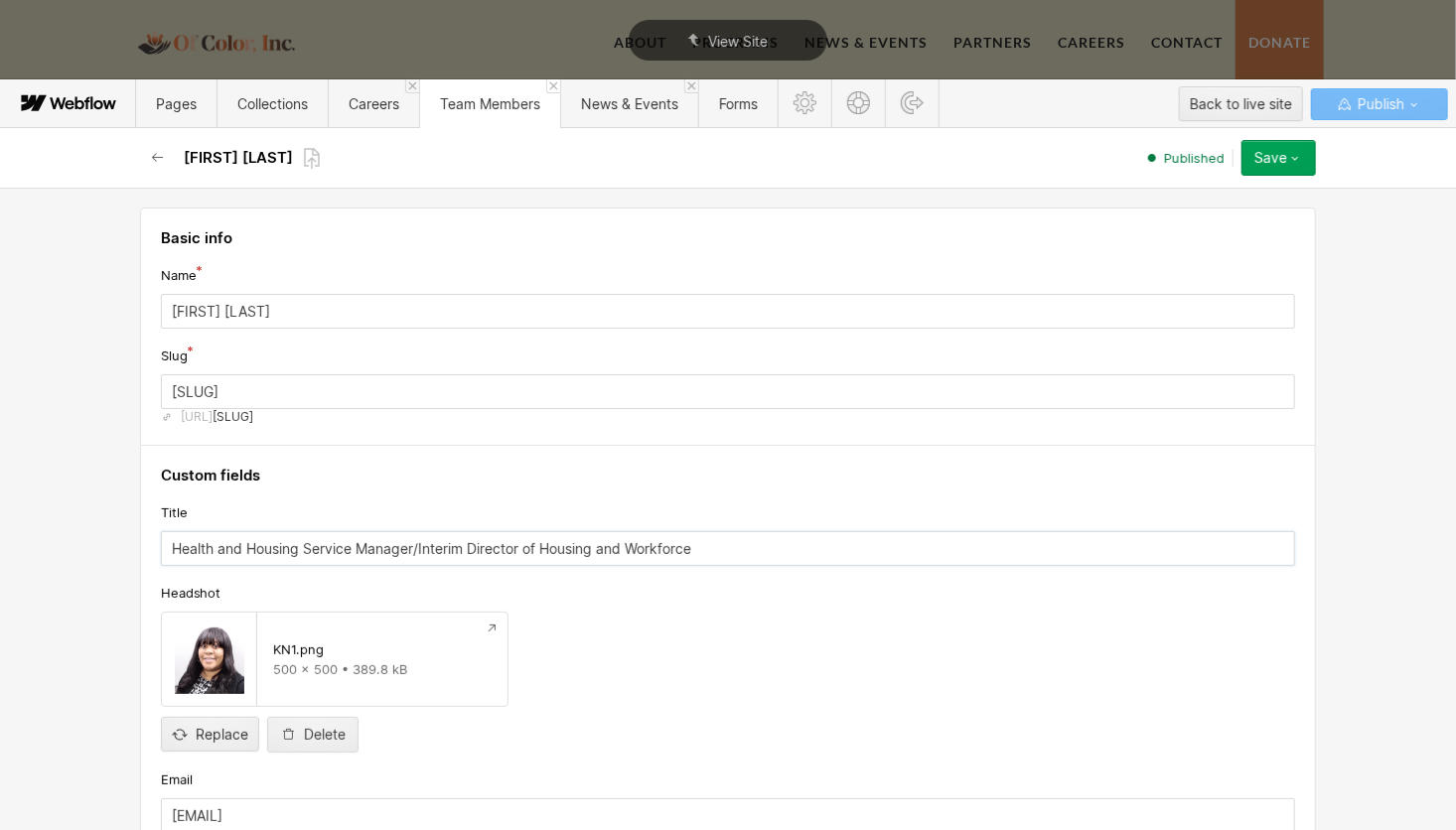 click on "Health and Housing Service Manager/Interim Director of Housing and Workforce" at bounding box center (728, 548) 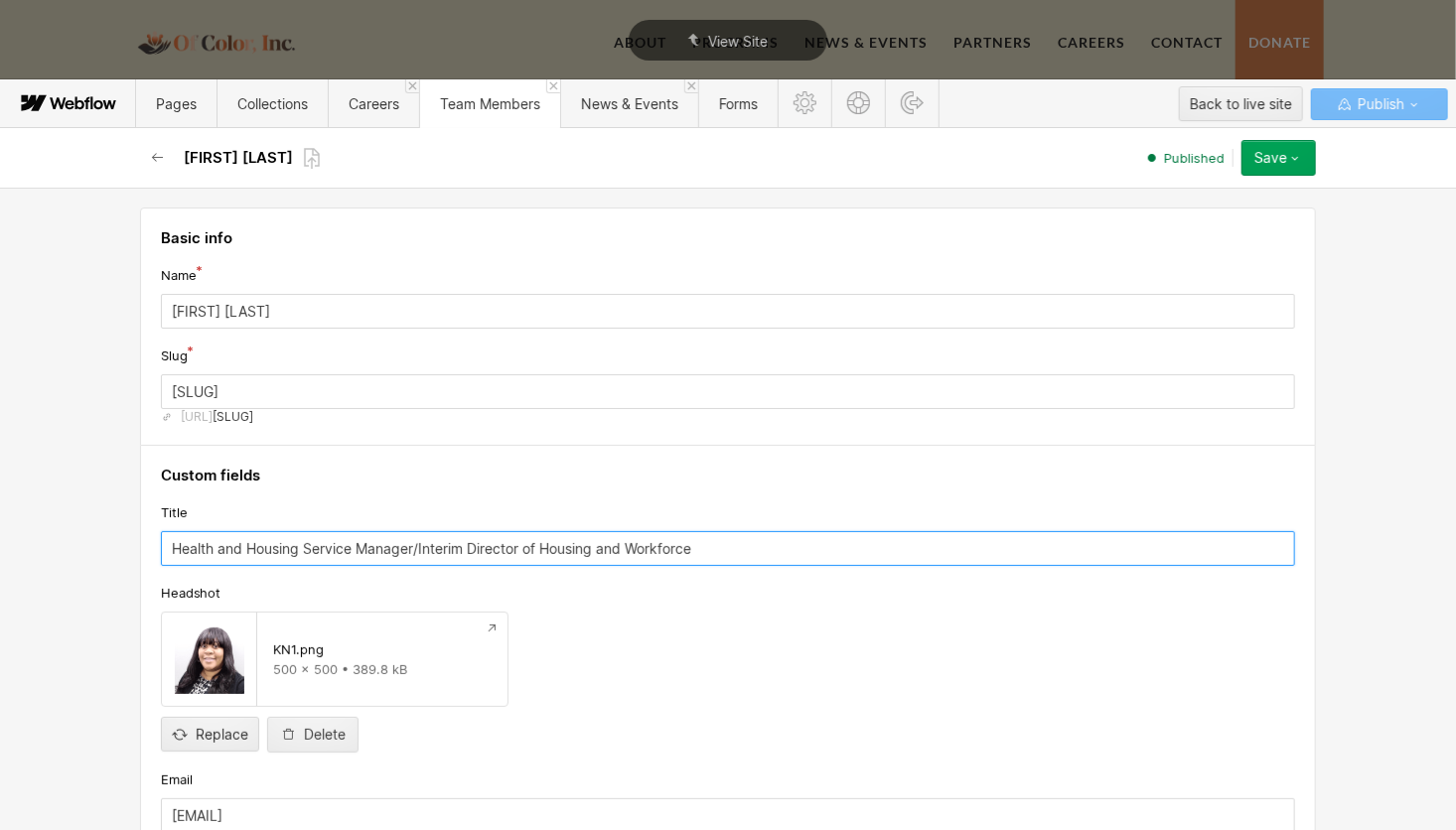 drag, startPoint x: 409, startPoint y: 547, endPoint x: 983, endPoint y: 614, distance: 577.89705 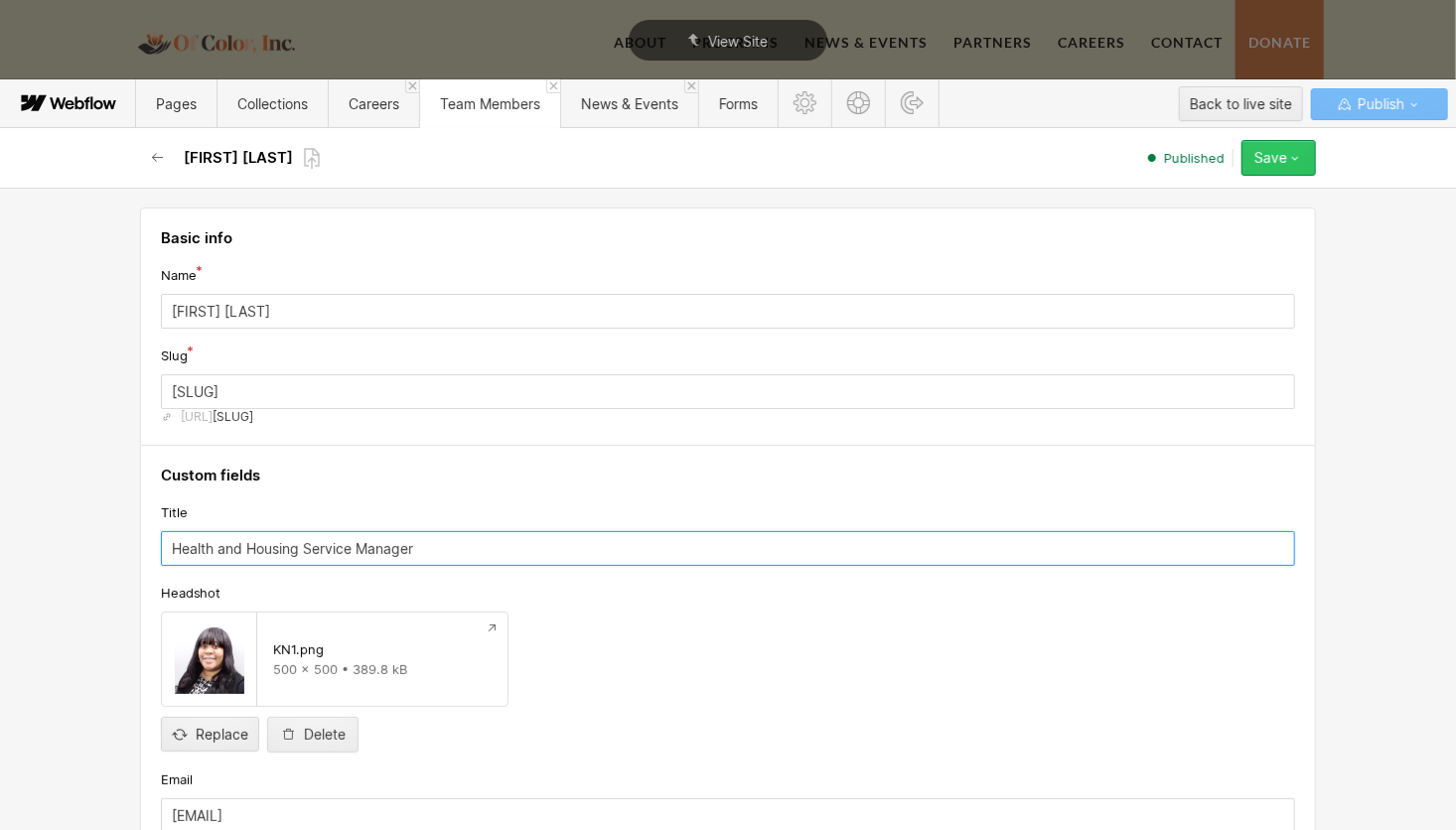 type on "Health and Housing Service Manager" 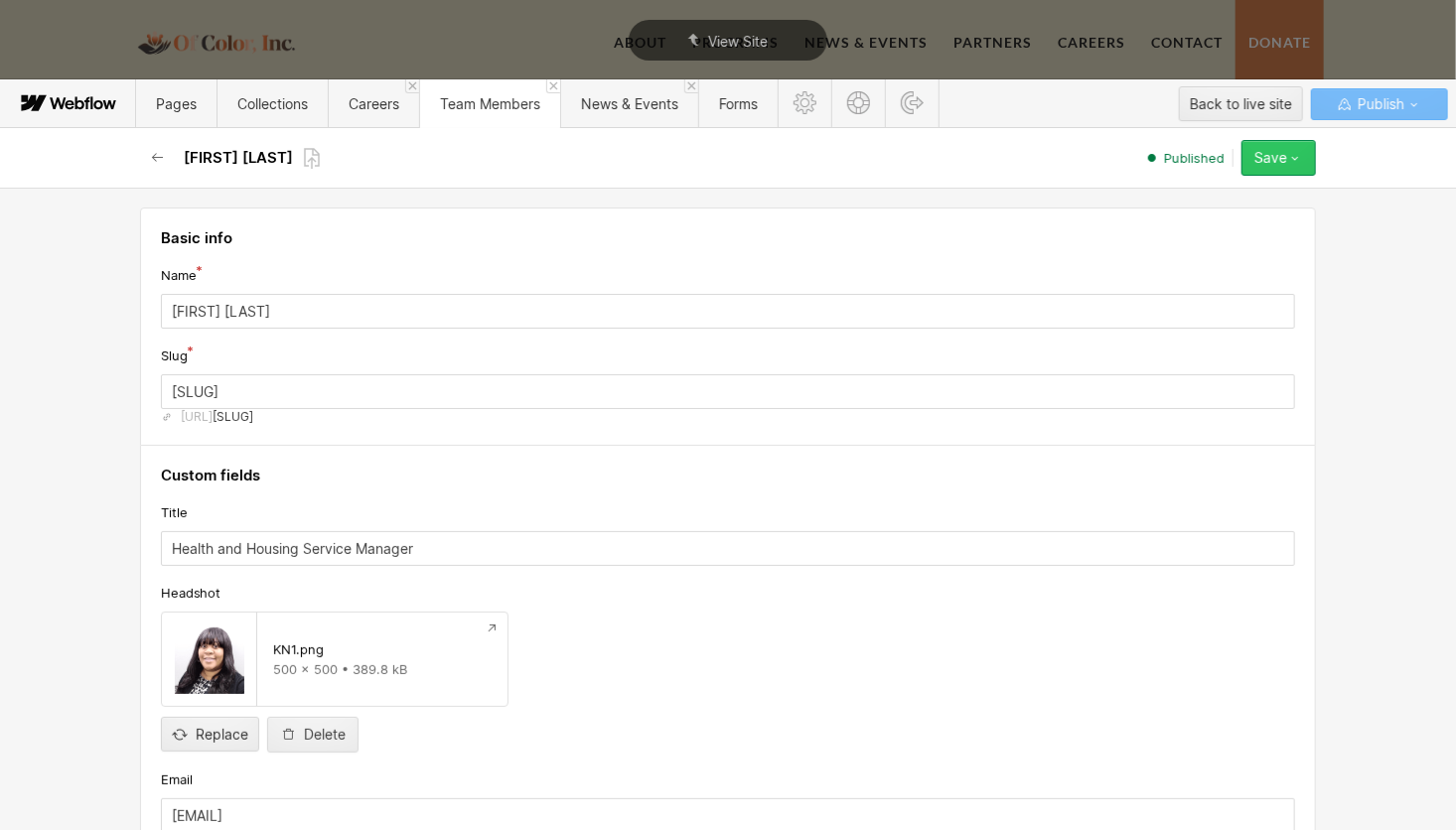 click 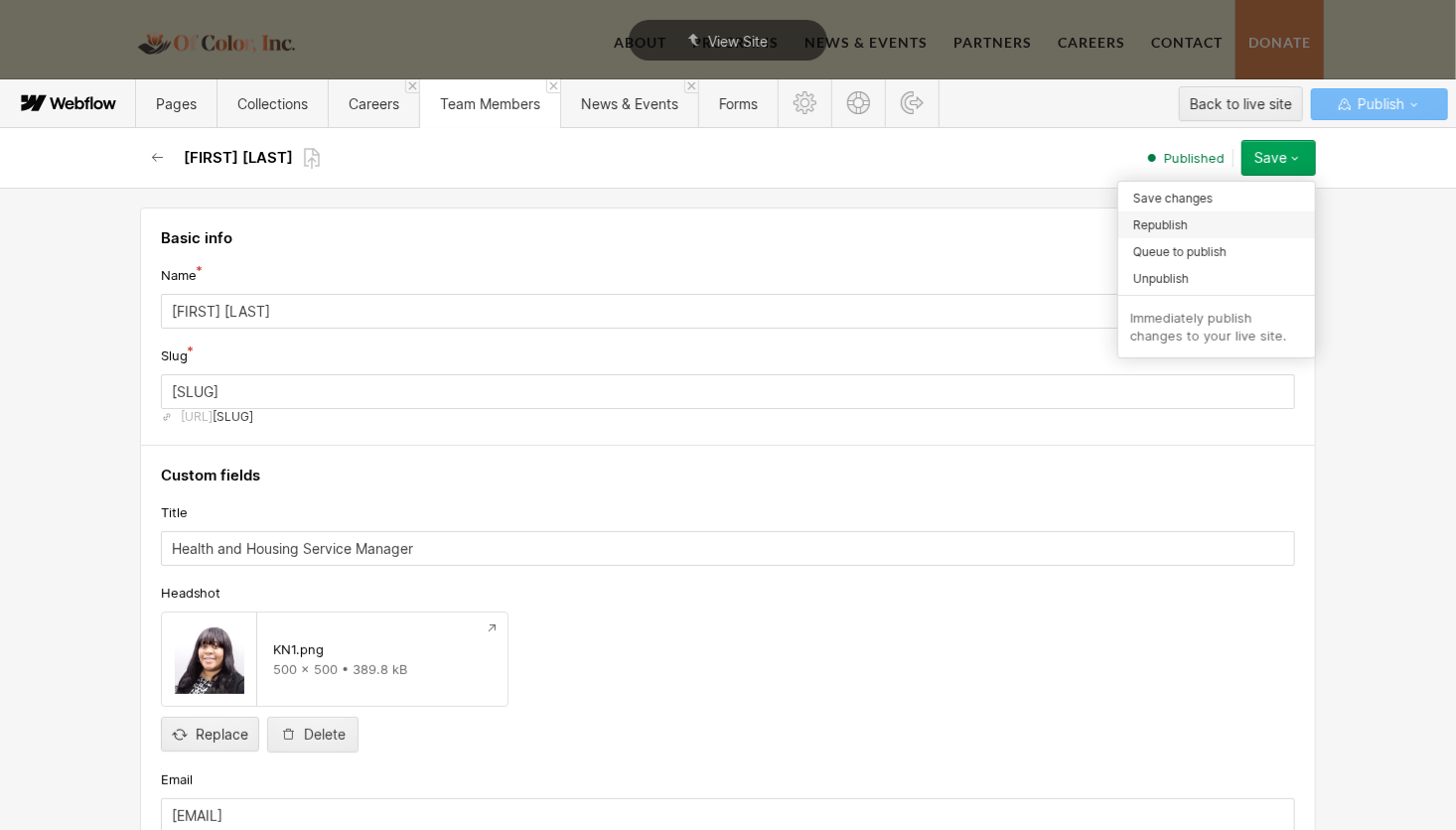 click on "Republish" at bounding box center [1160, 224] 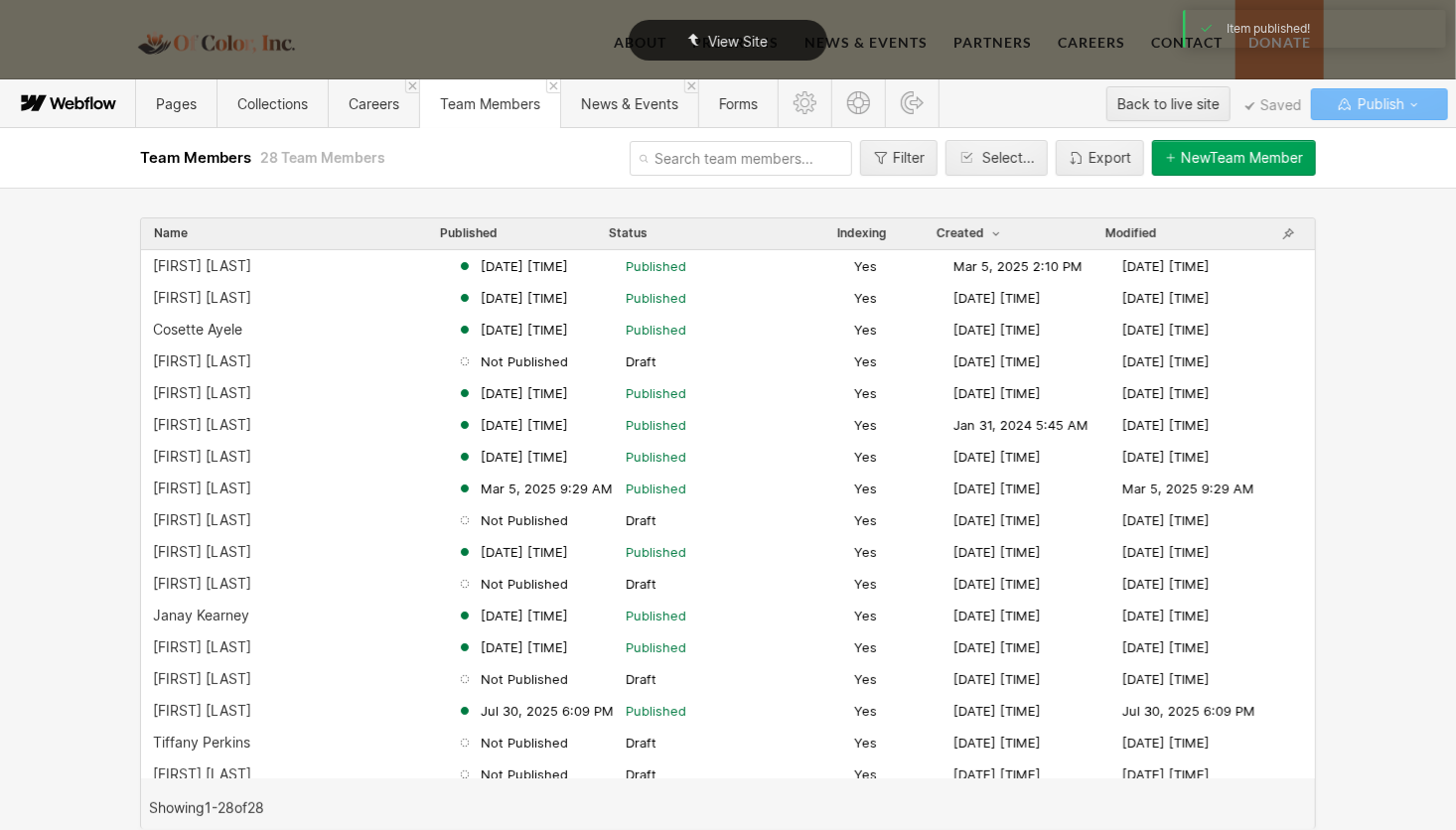 click on "View Site" at bounding box center [738, 41] 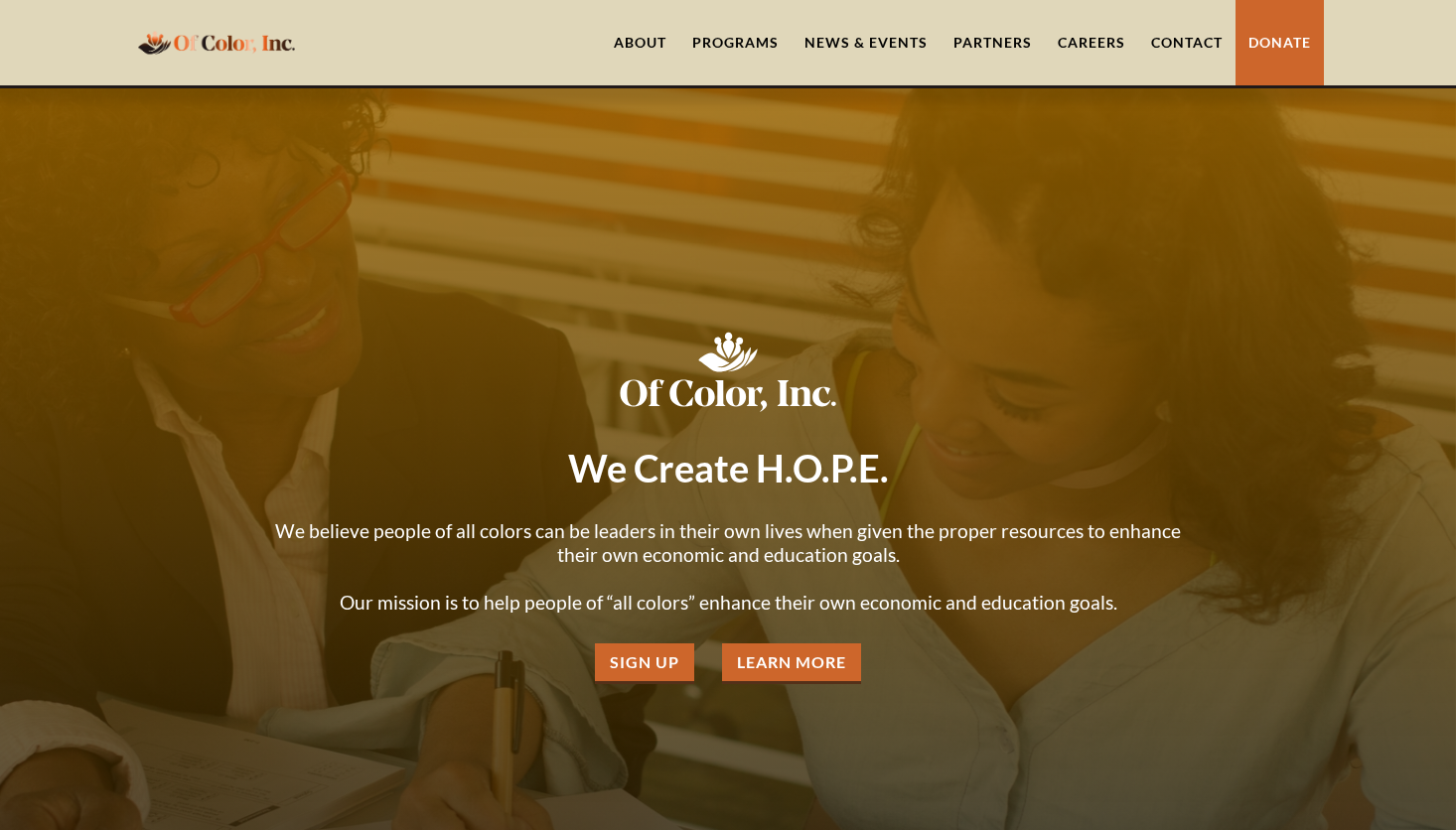 scroll, scrollTop: 0, scrollLeft: 0, axis: both 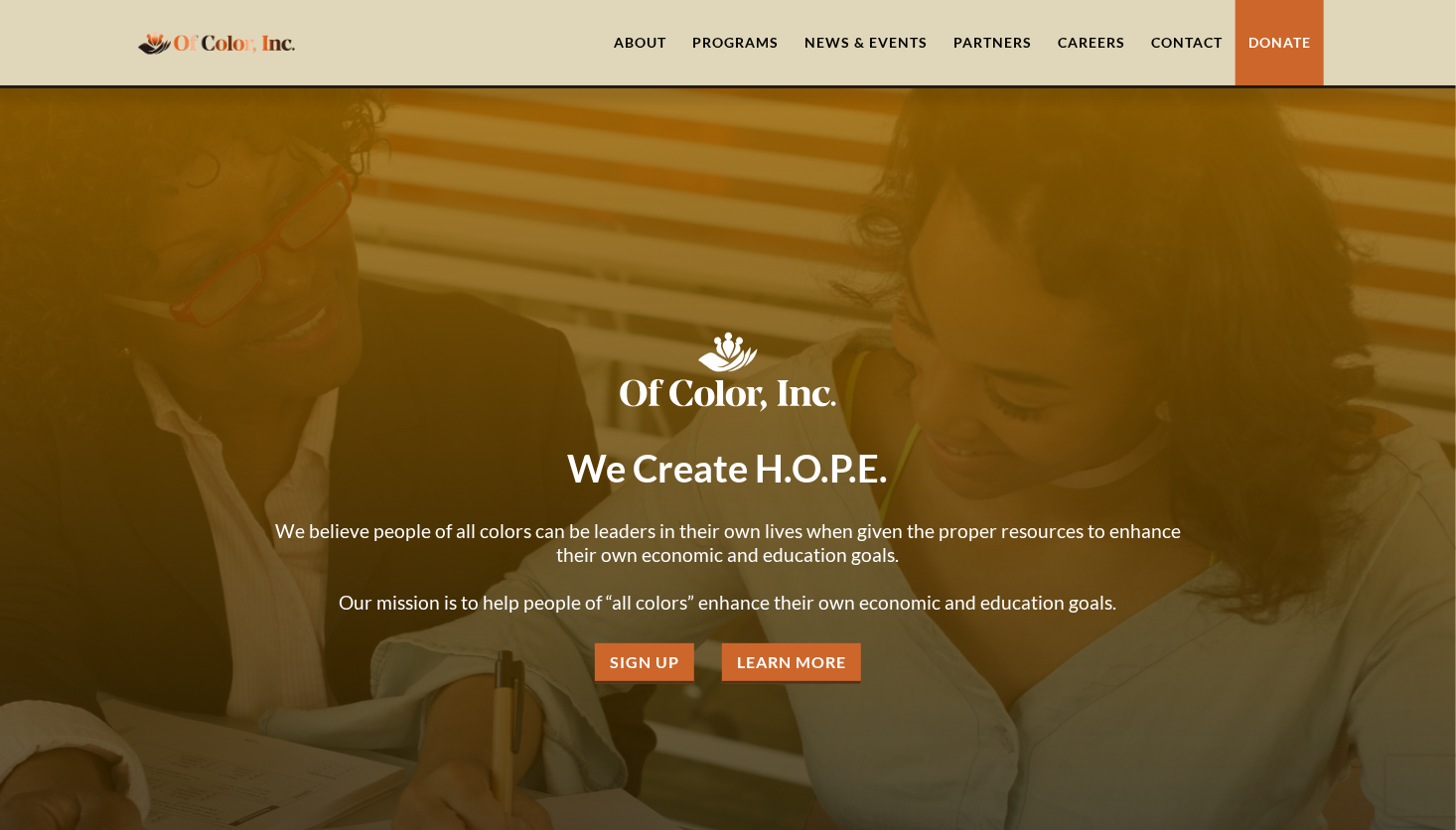 click on "About" at bounding box center [640, 43] 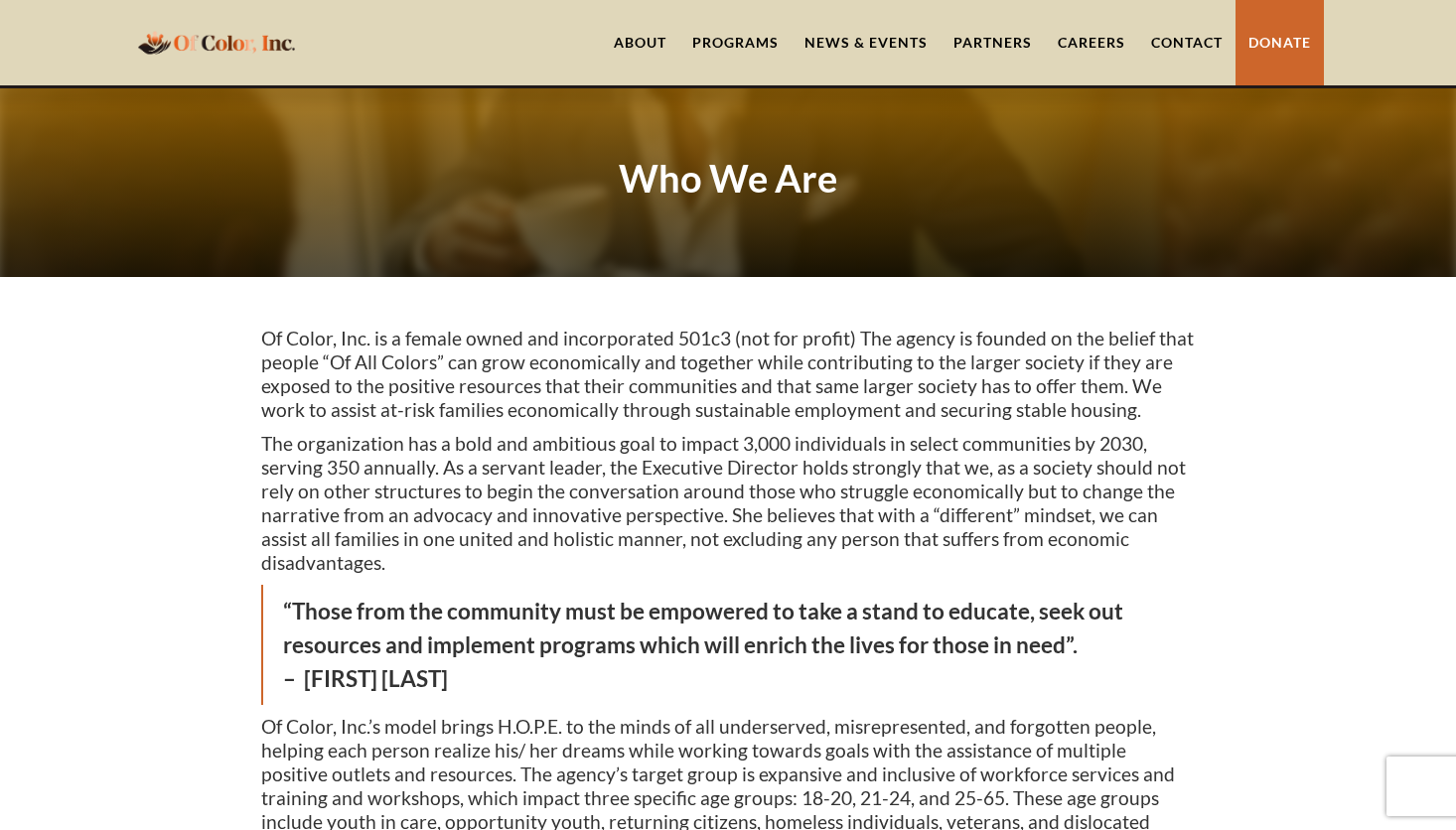 scroll, scrollTop: 0, scrollLeft: 0, axis: both 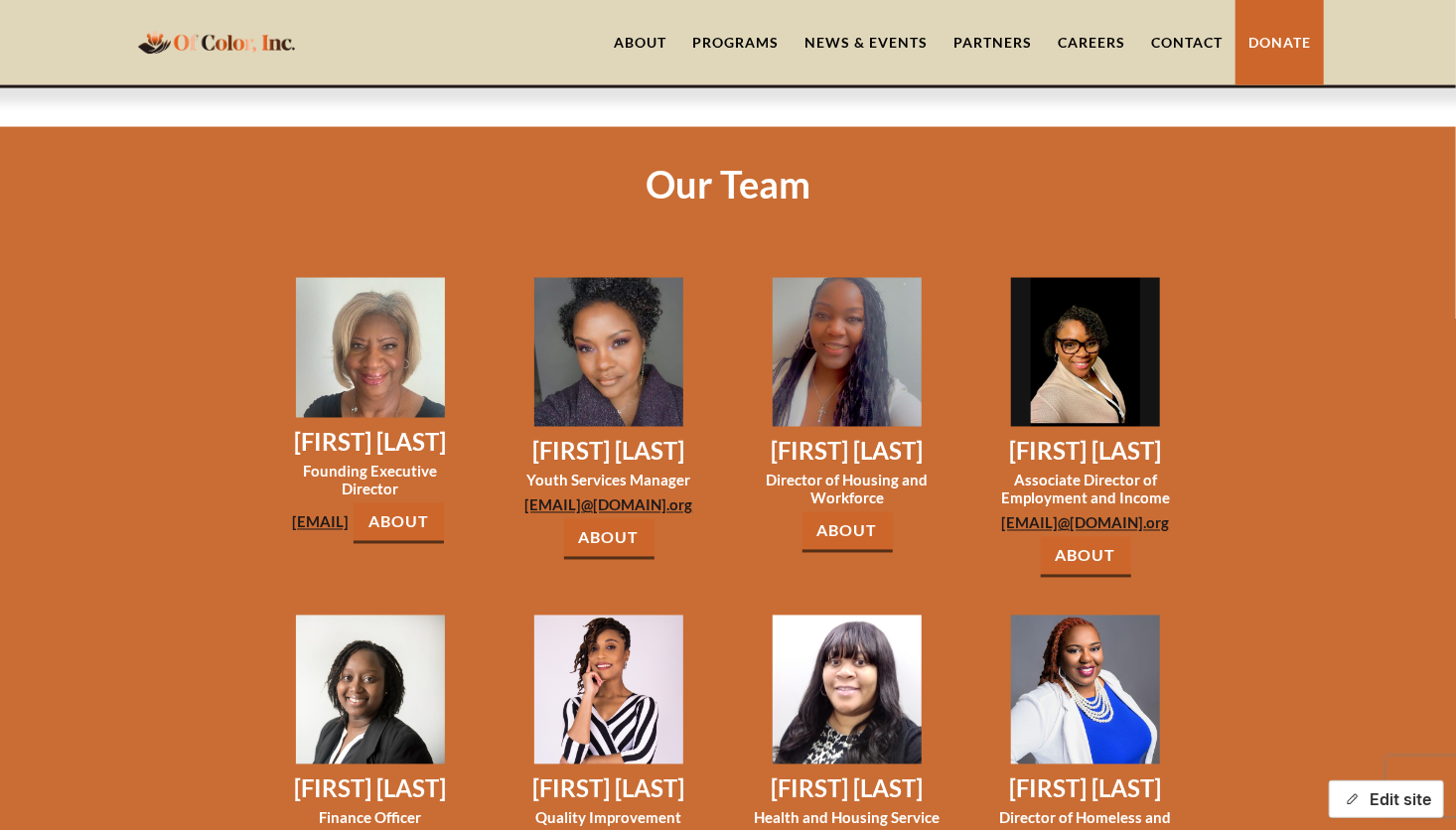 click on "Edit site" at bounding box center (1386, 799) 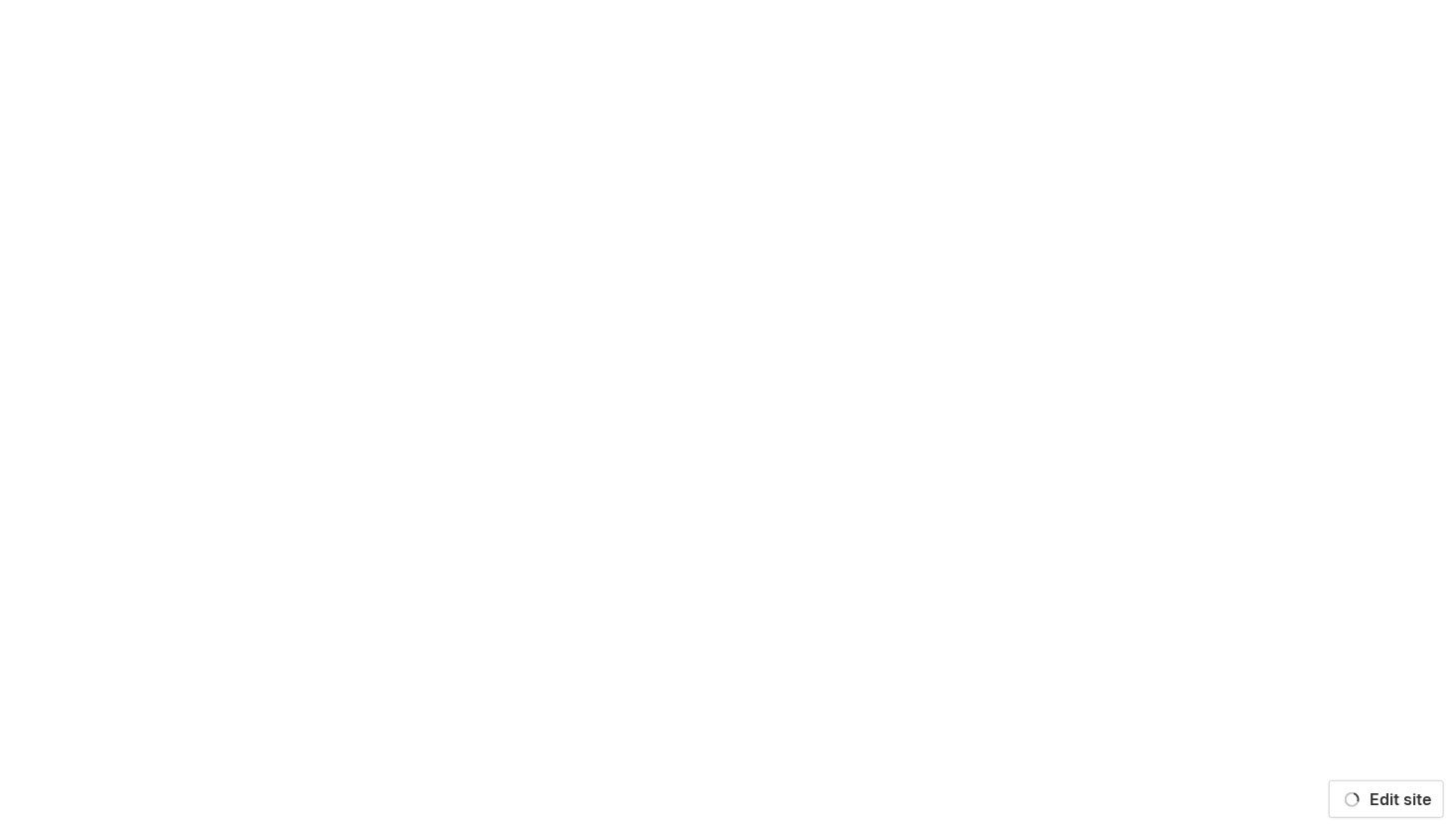 scroll, scrollTop: 0, scrollLeft: 0, axis: both 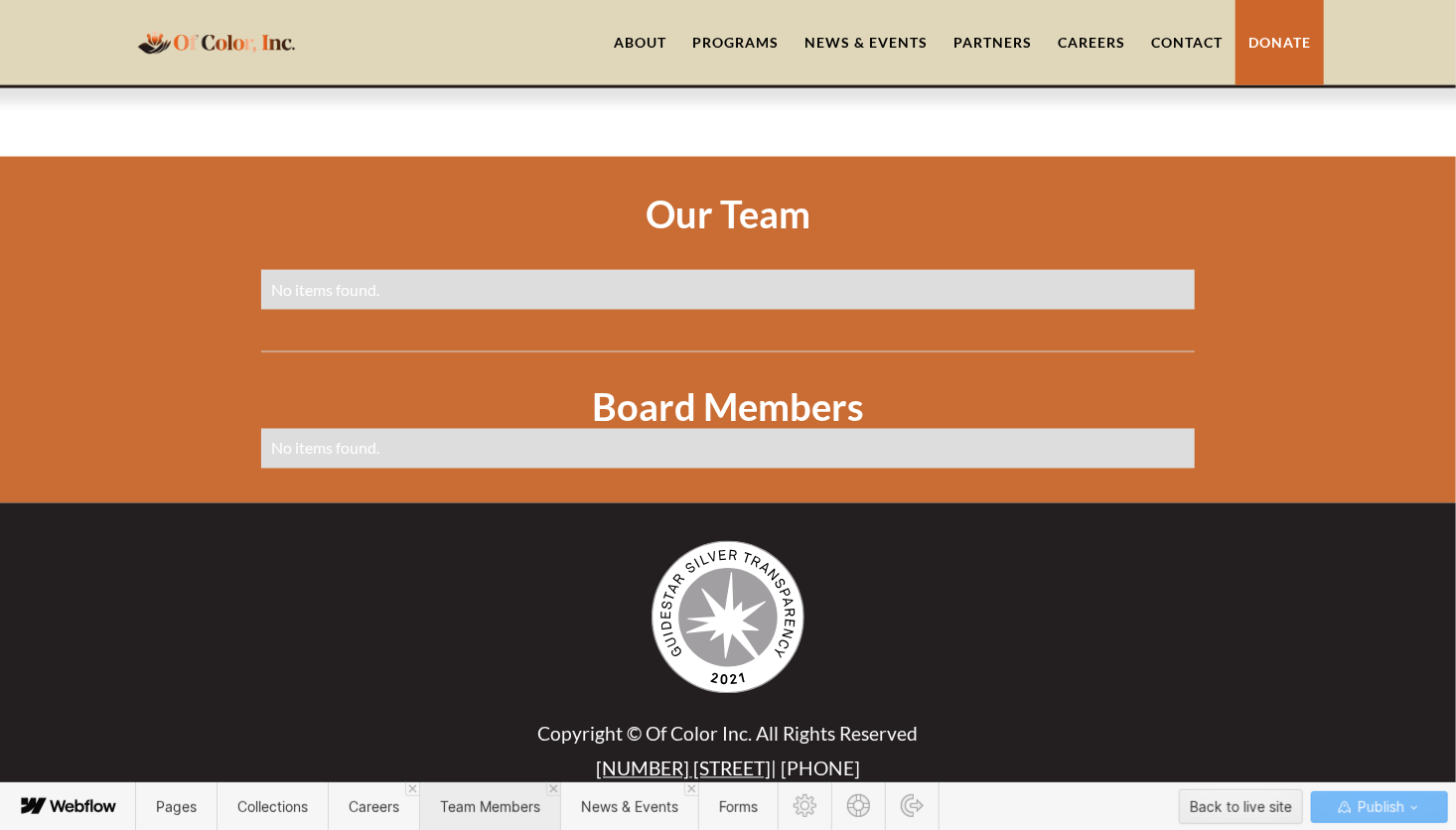 click on "Team Members" at bounding box center [490, 806] 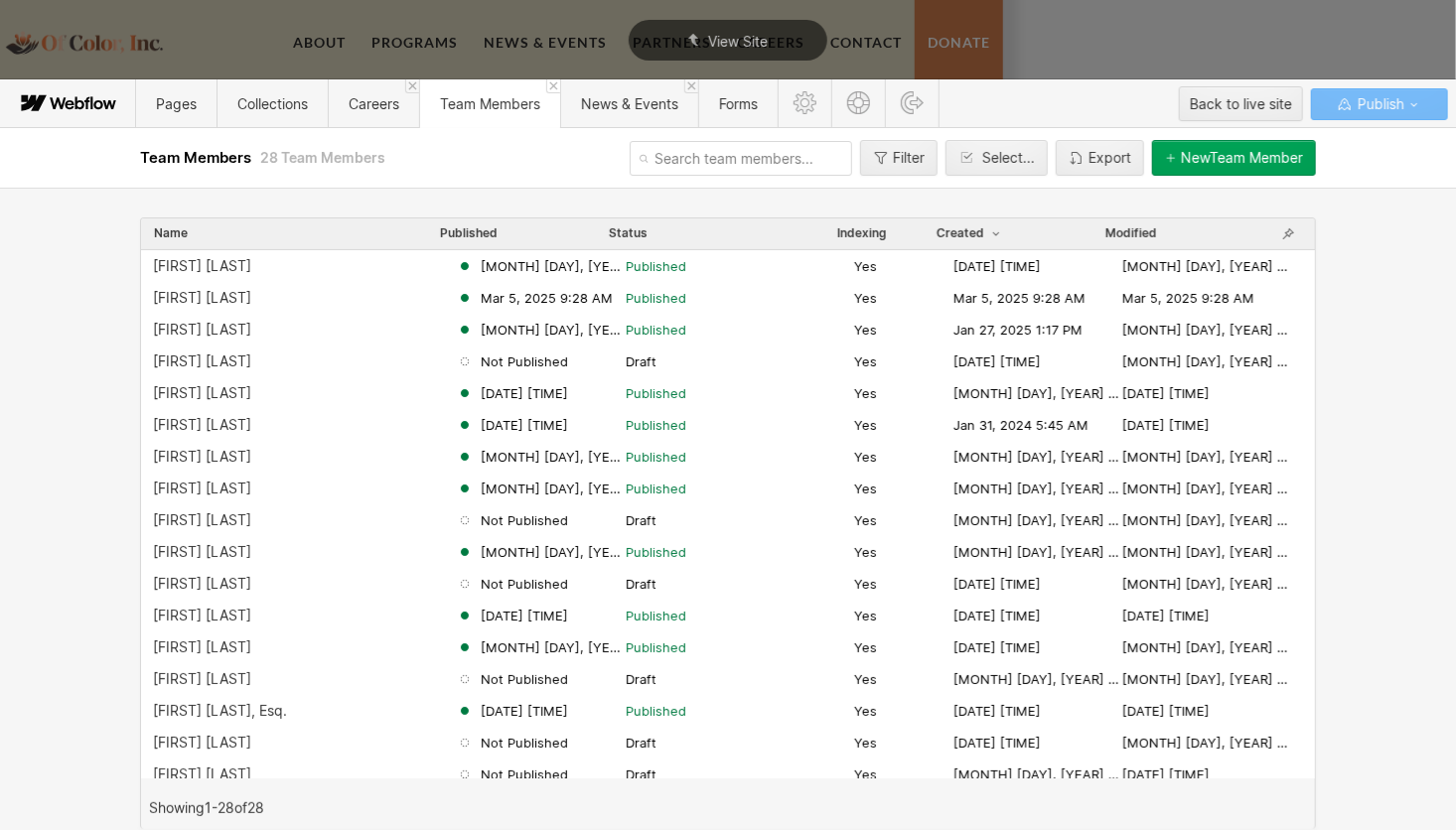 scroll, scrollTop: 0, scrollLeft: 0, axis: both 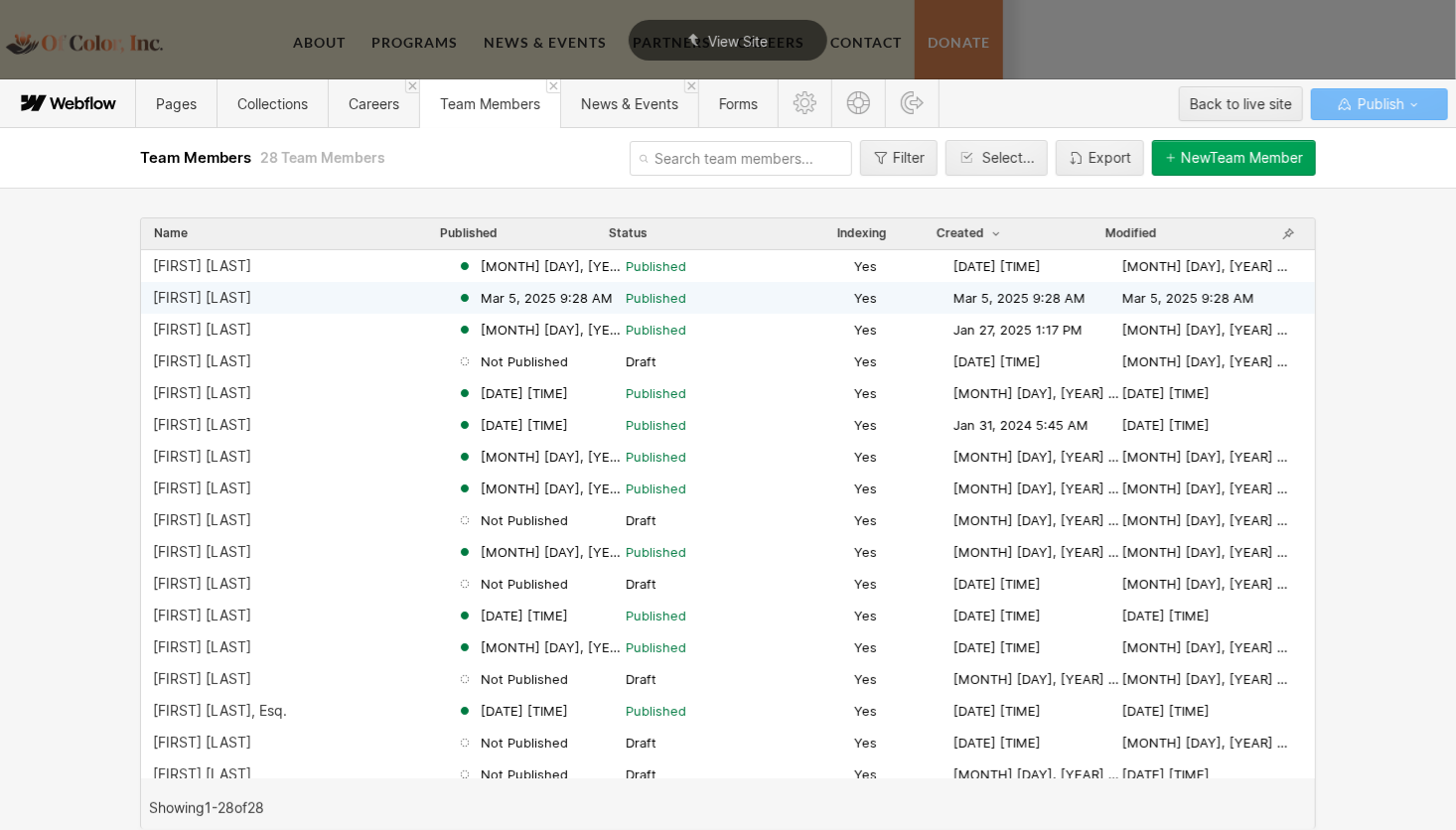 click on "[FIRST] [LAST]" at bounding box center (202, 298) 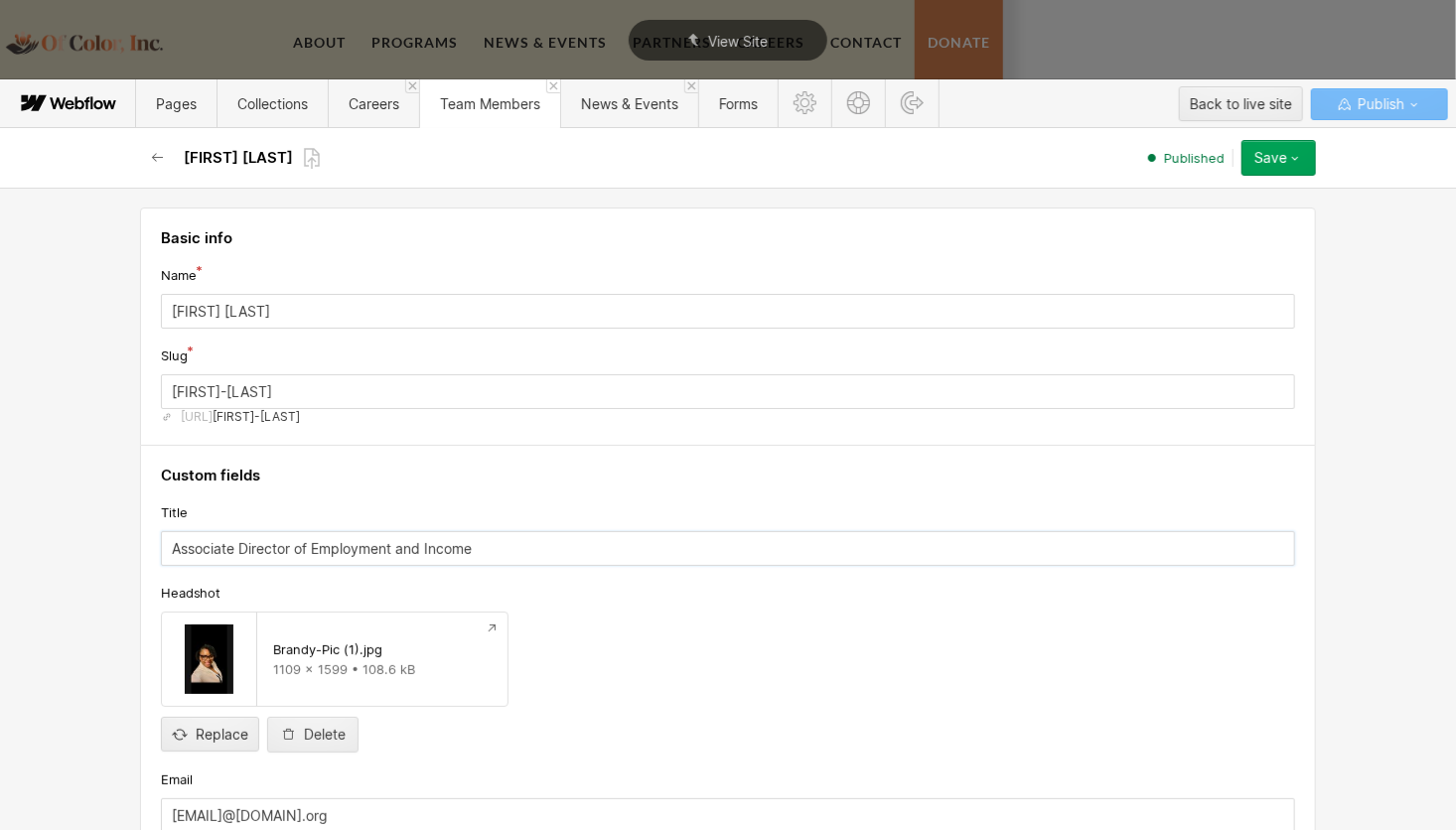 click on "Associate Director of Employment and Income" at bounding box center [728, 548] 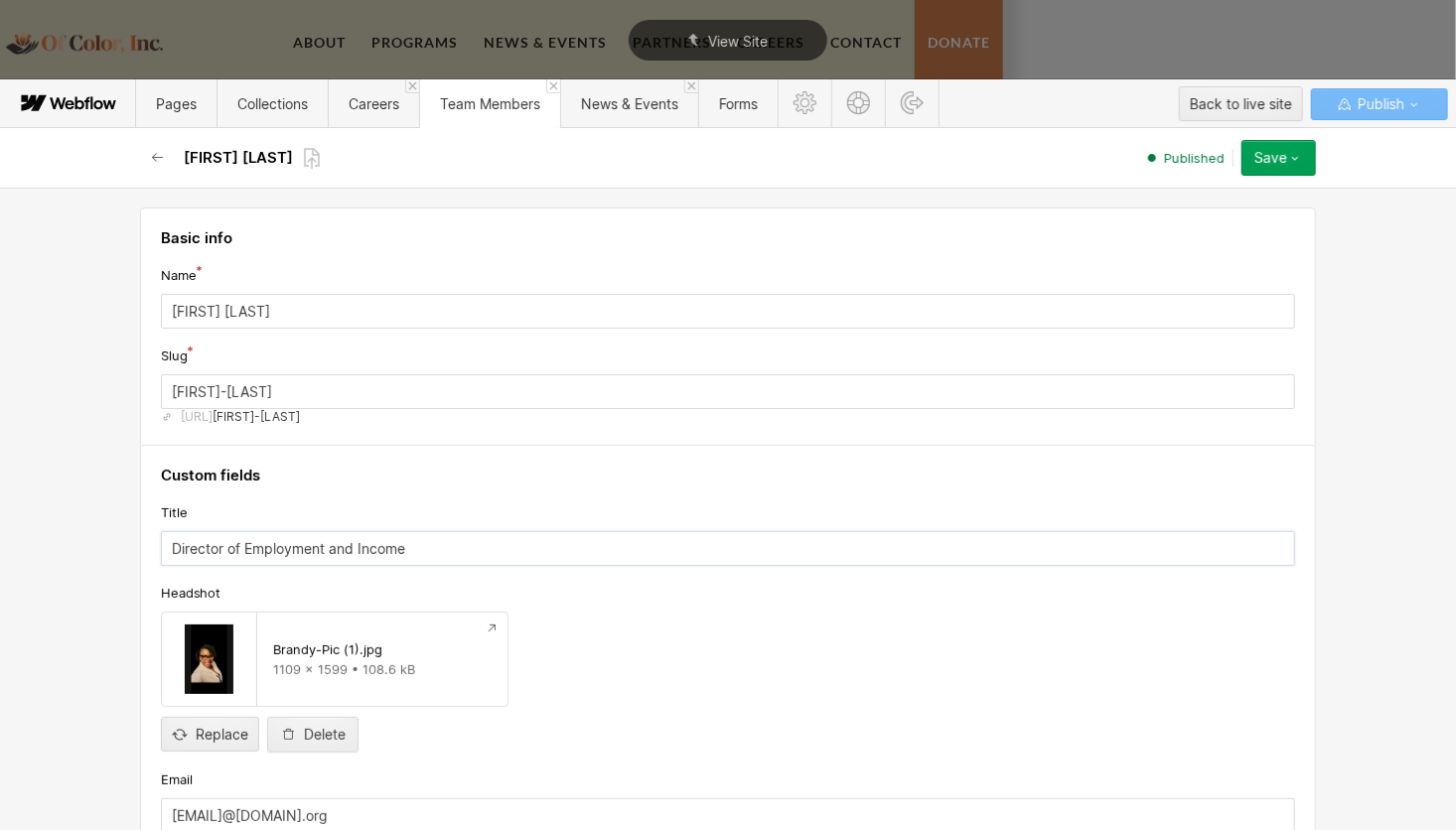 click on "Director of Employment and Income" at bounding box center [728, 548] 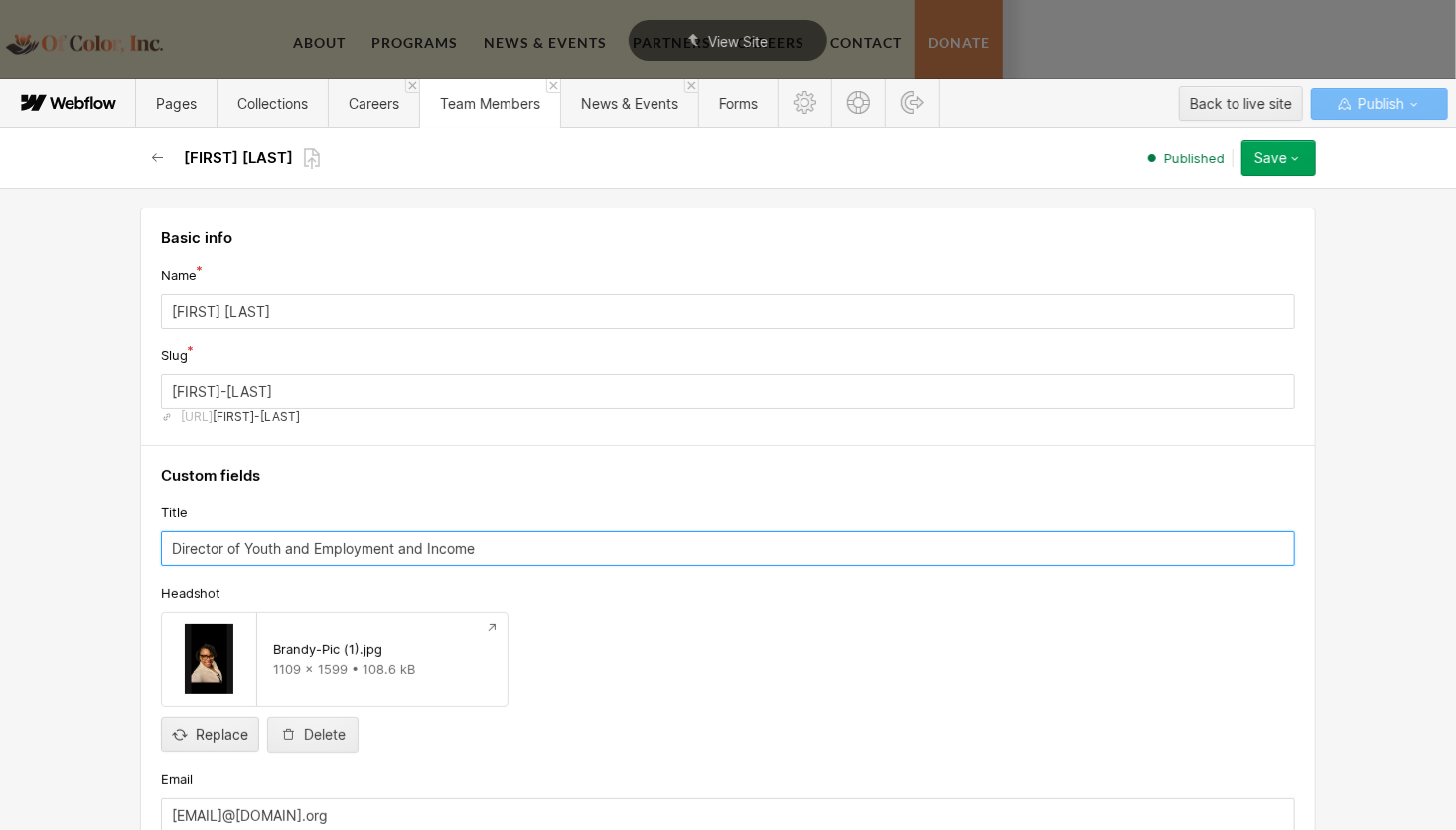 drag, startPoint x: 397, startPoint y: 550, endPoint x: 514, endPoint y: 564, distance: 117.83463 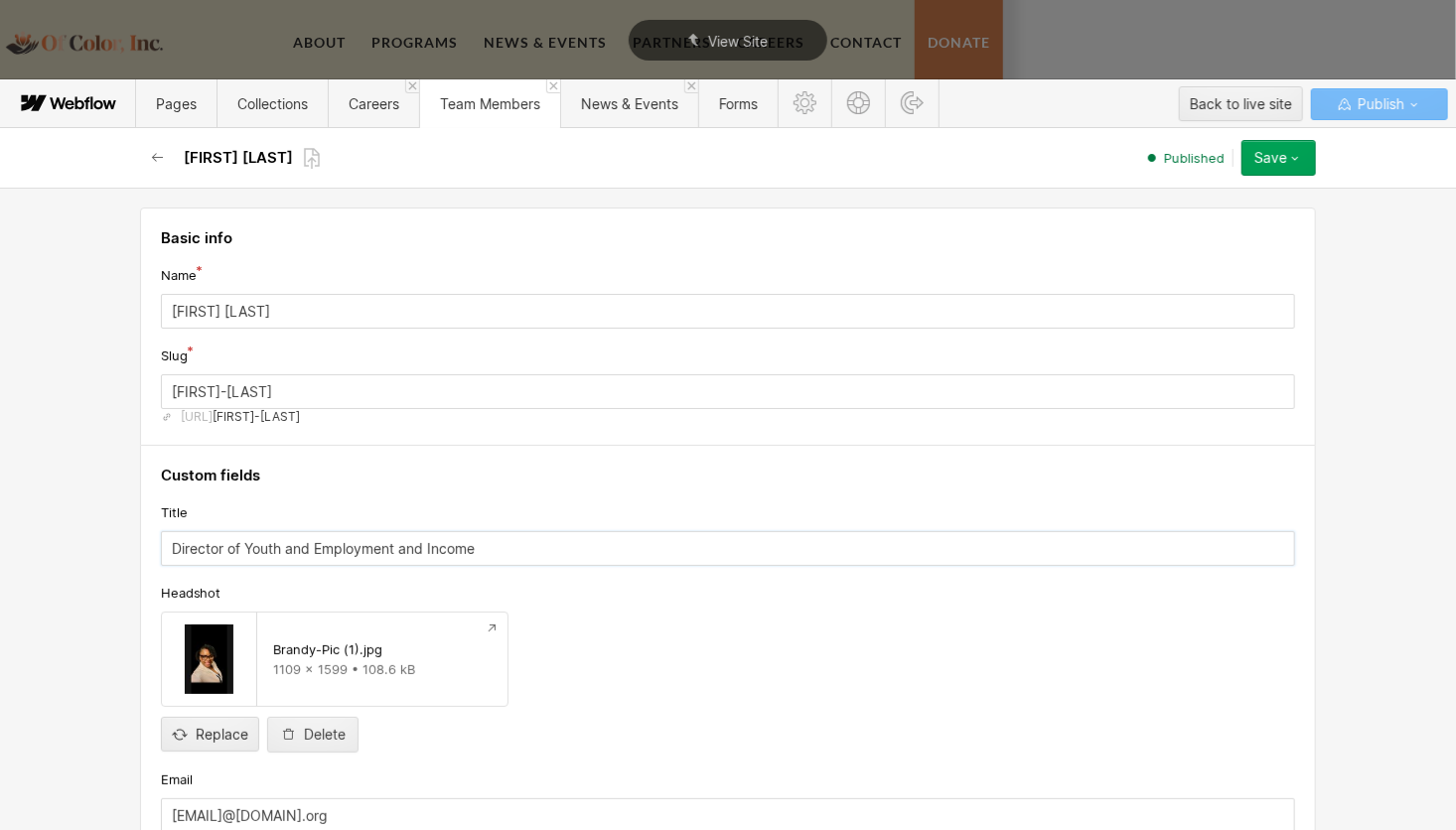 click on "Director of Youth and Employment and Income" at bounding box center [728, 548] 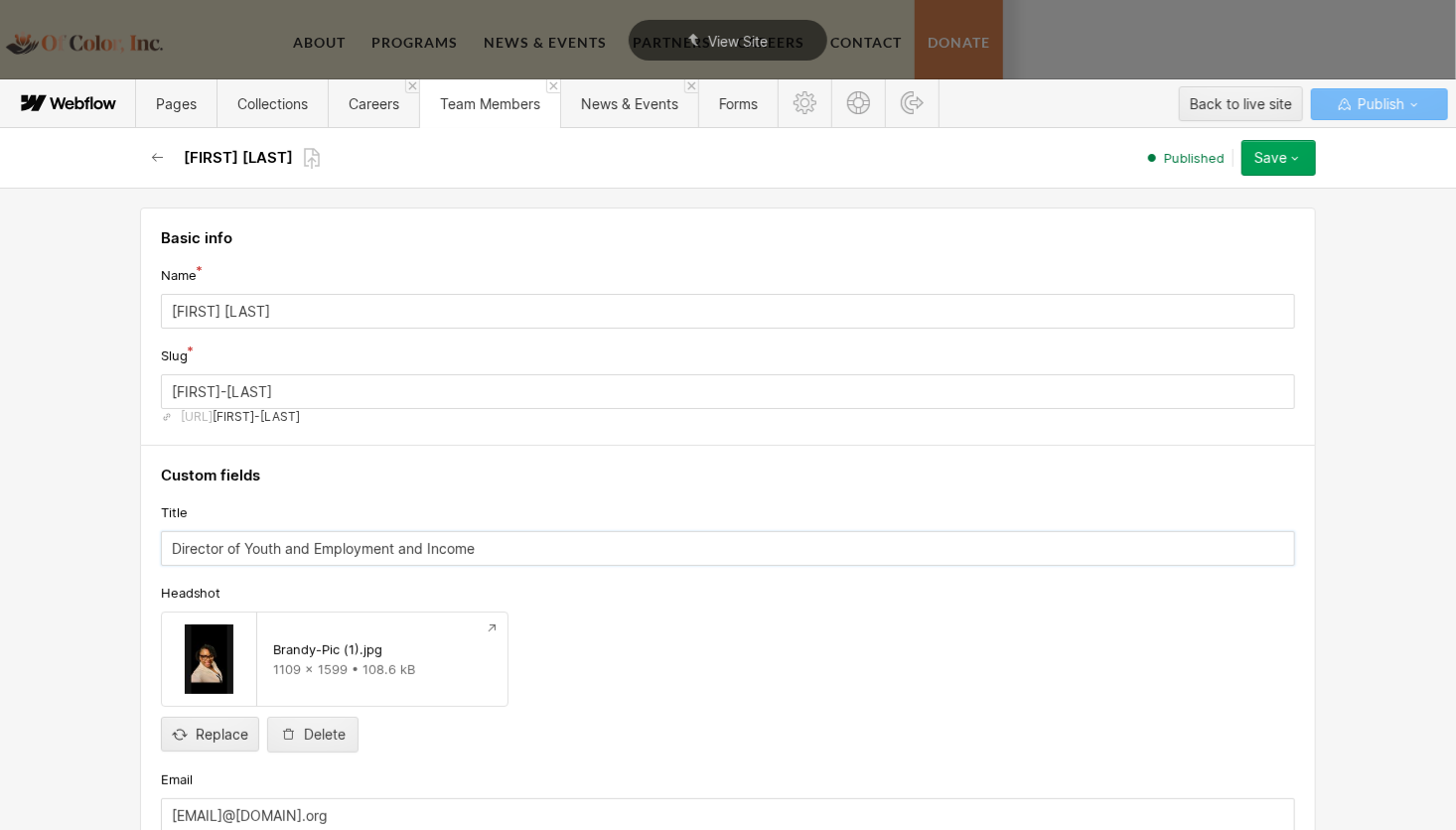 drag, startPoint x: 486, startPoint y: 539, endPoint x: 394, endPoint y: 529, distance: 92.541882 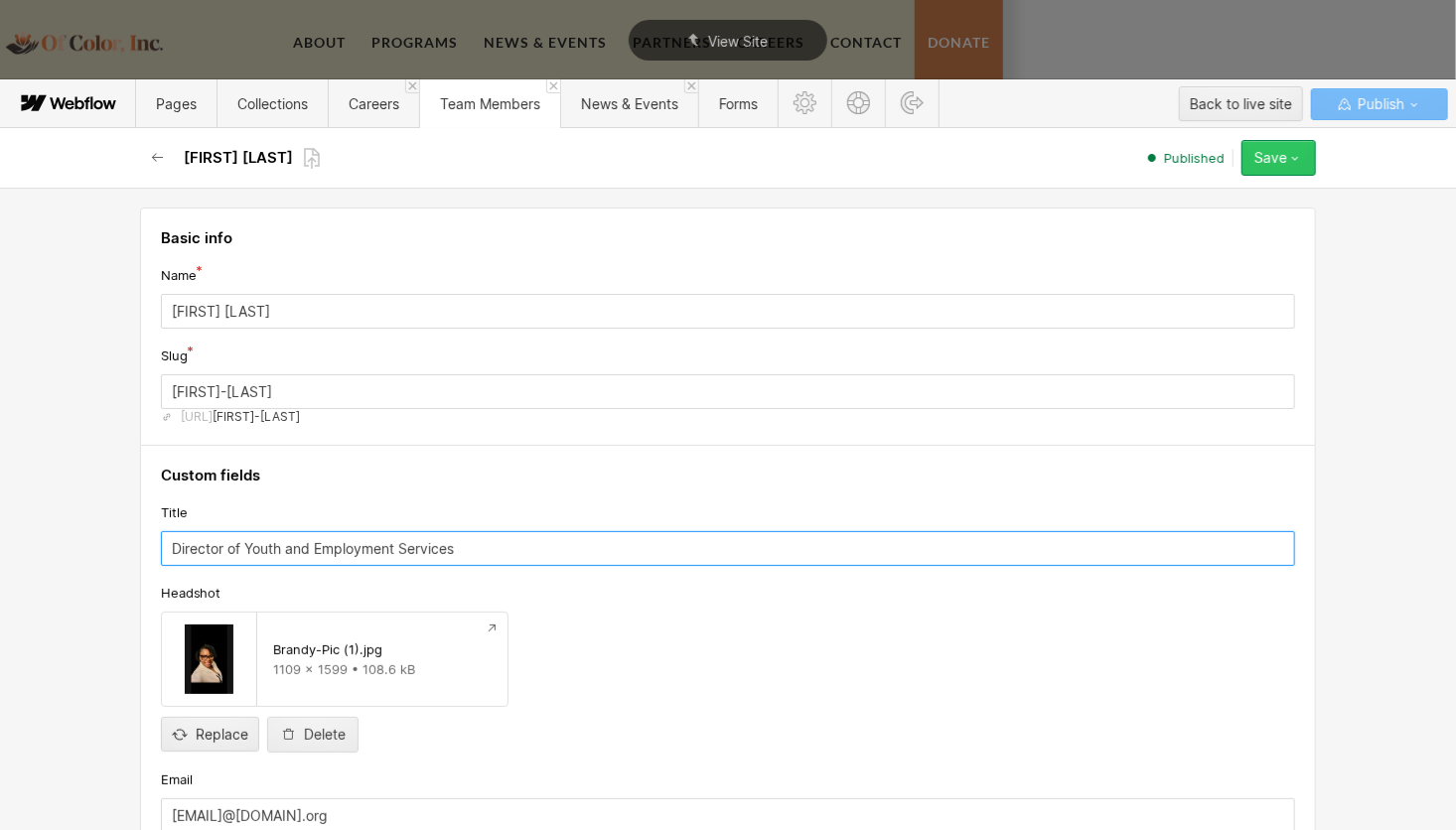 type on "Director of Youth and Employment Services" 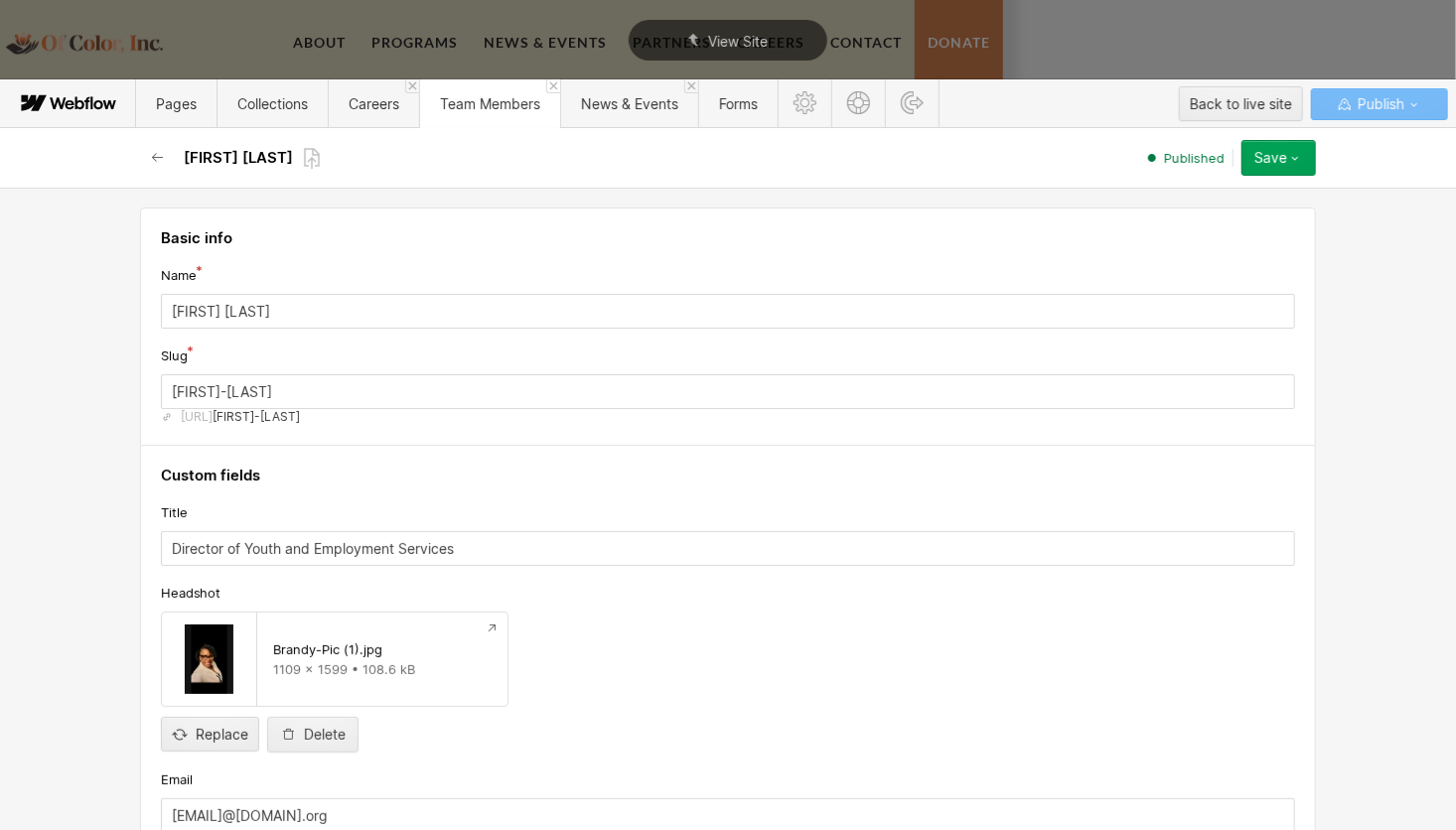 click 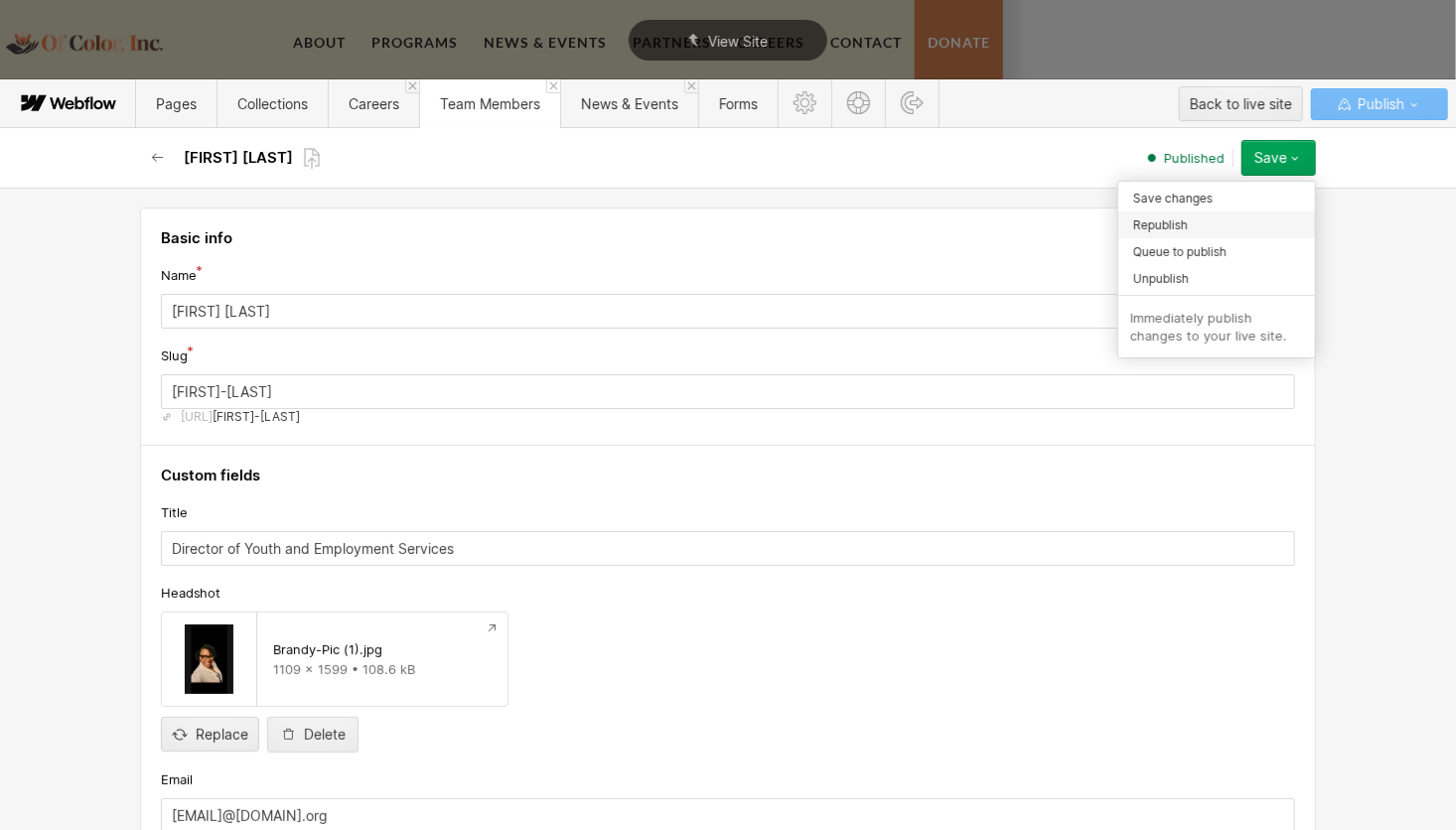 click on "Republish" at bounding box center [1160, 224] 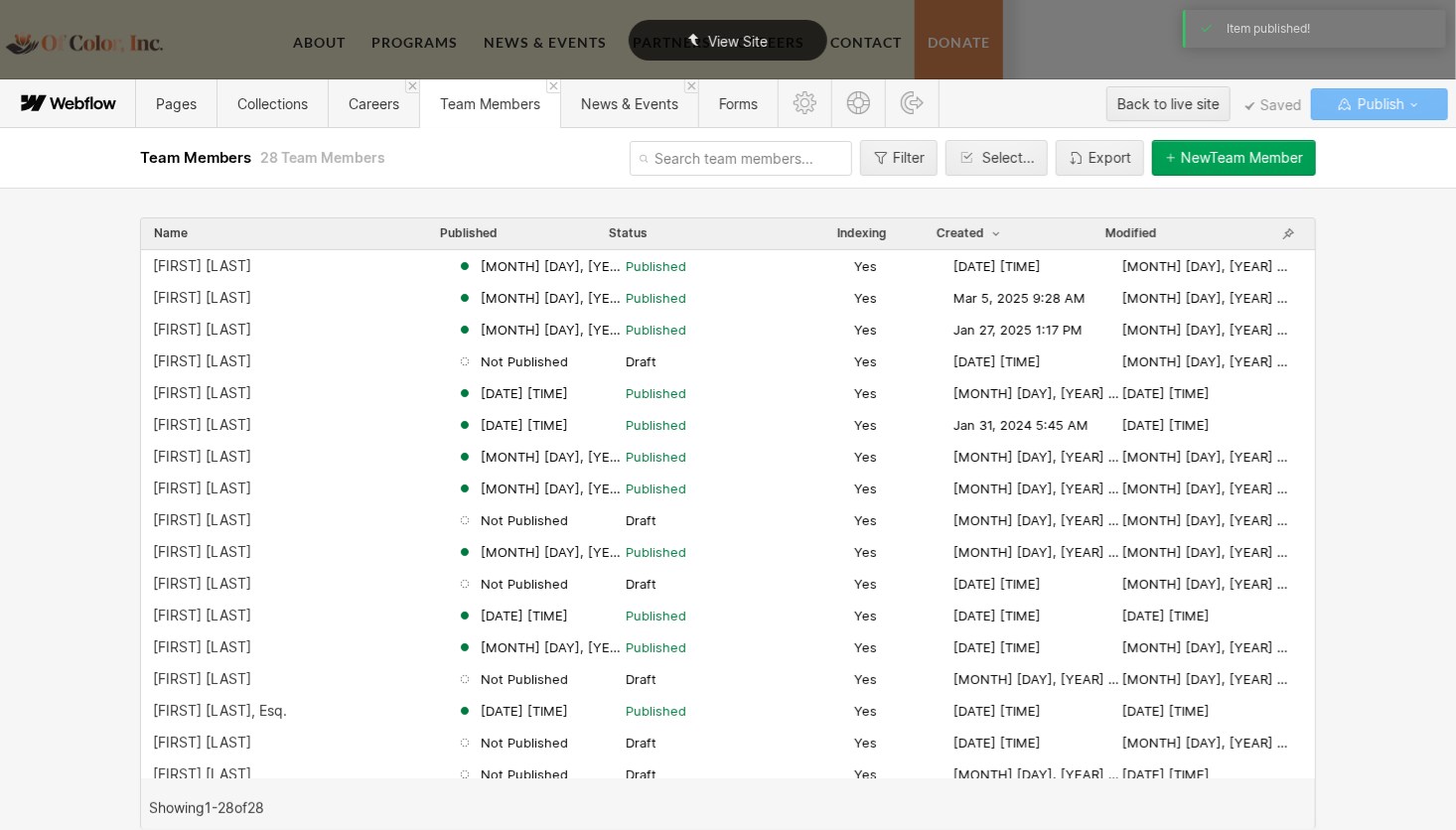 click on "View Site" at bounding box center [738, 41] 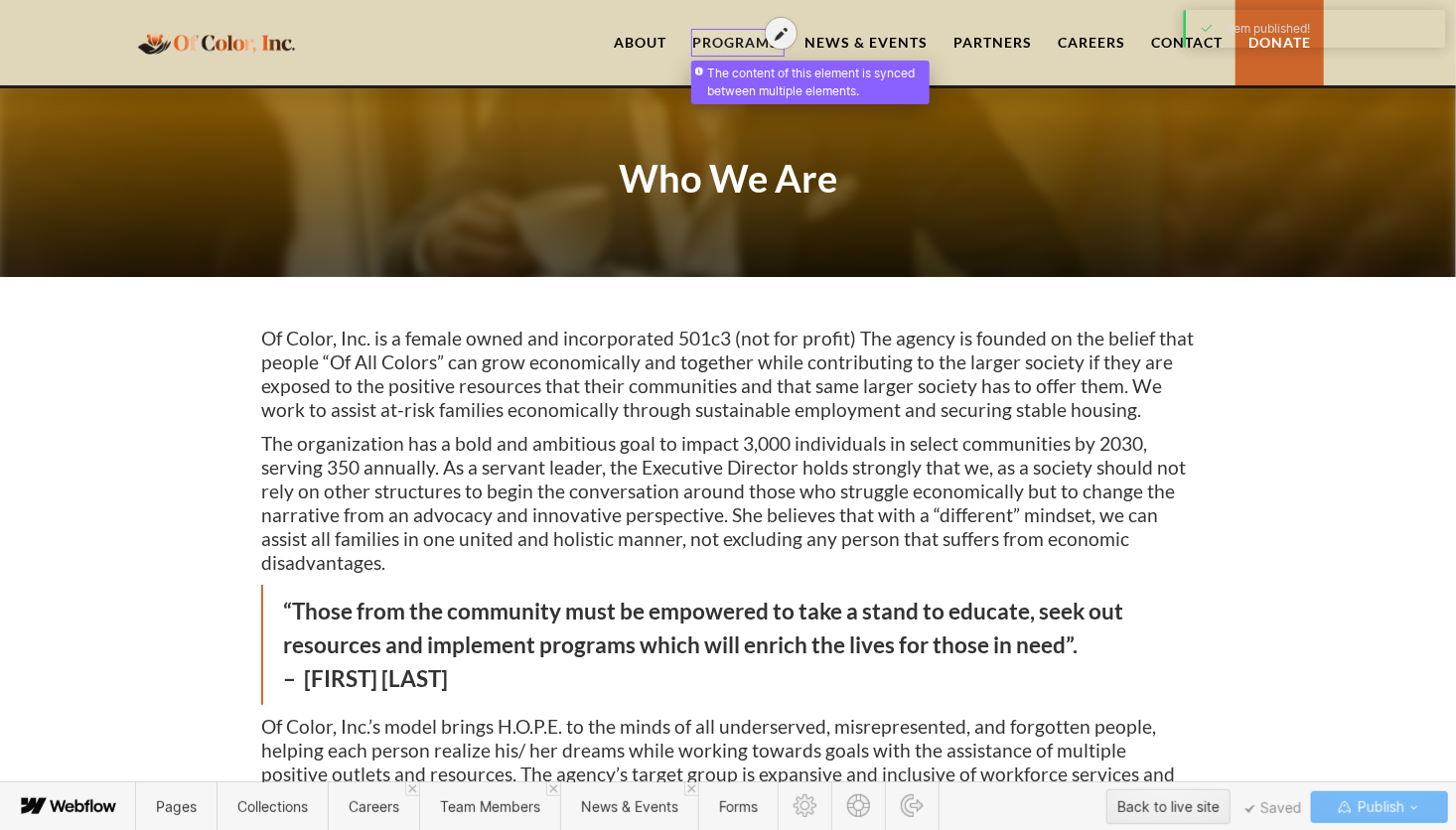 scroll, scrollTop: 1418, scrollLeft: 0, axis: vertical 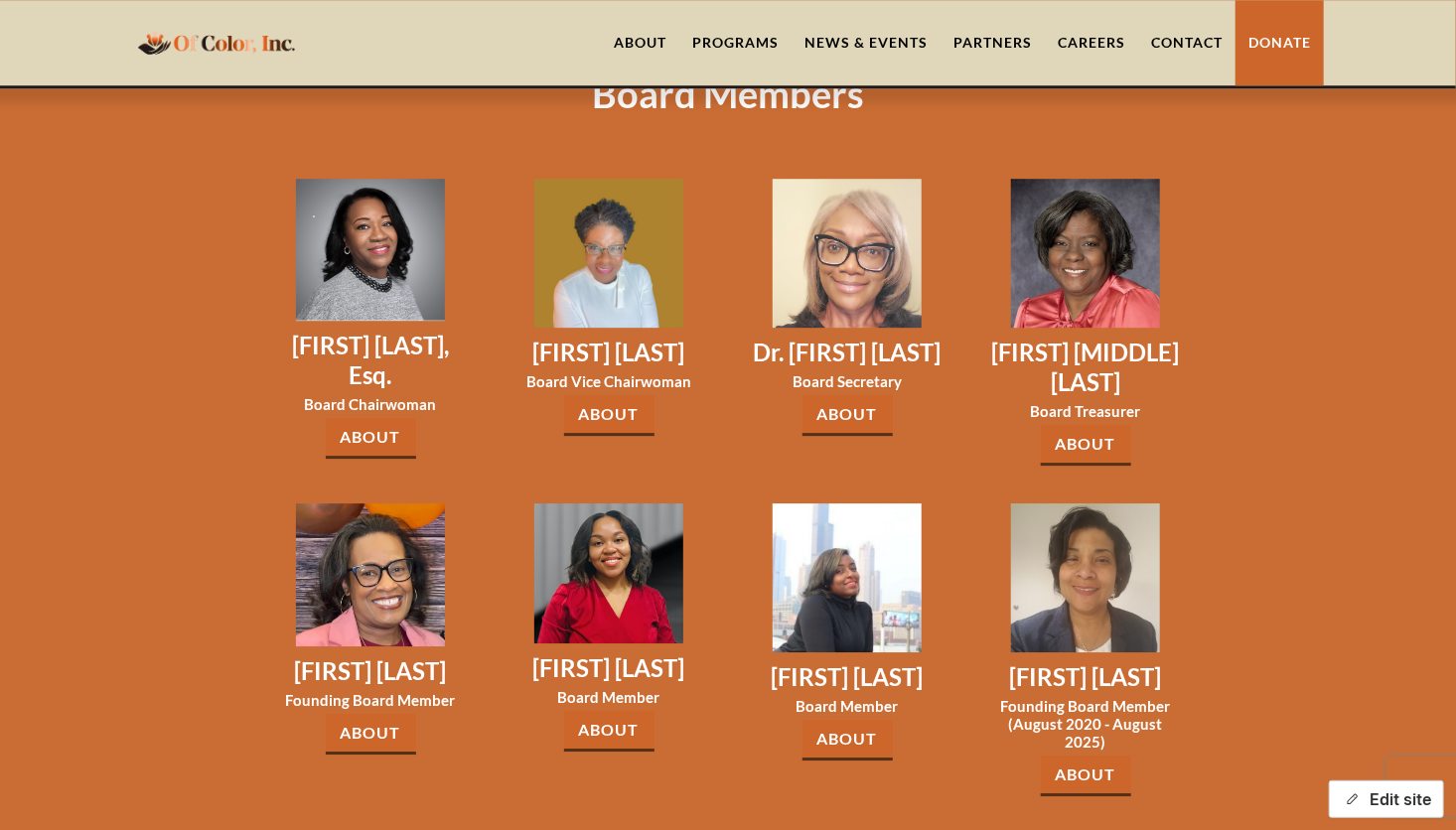 click on "Edit site" at bounding box center (1386, 799) 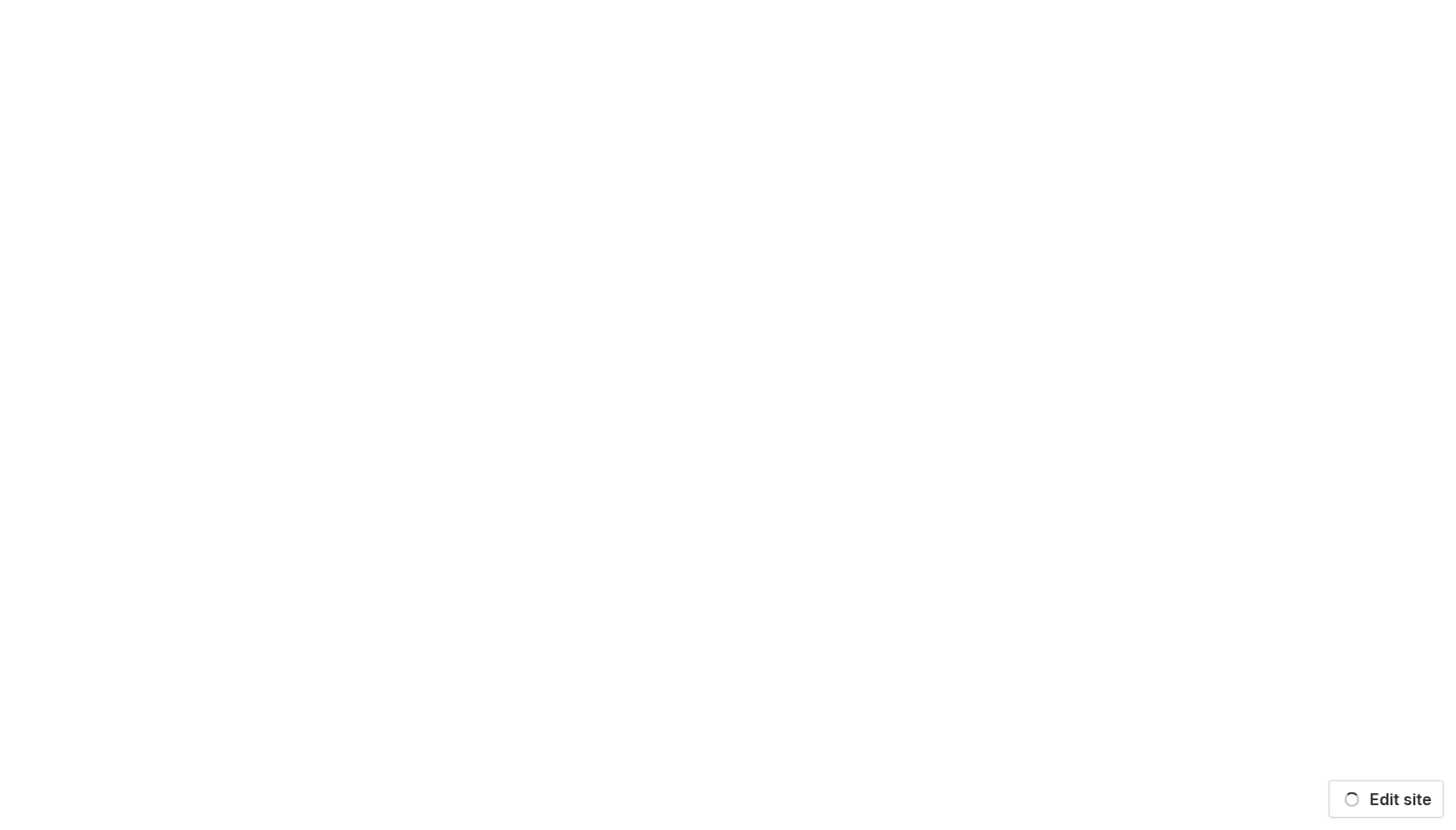 scroll, scrollTop: 0, scrollLeft: 0, axis: both 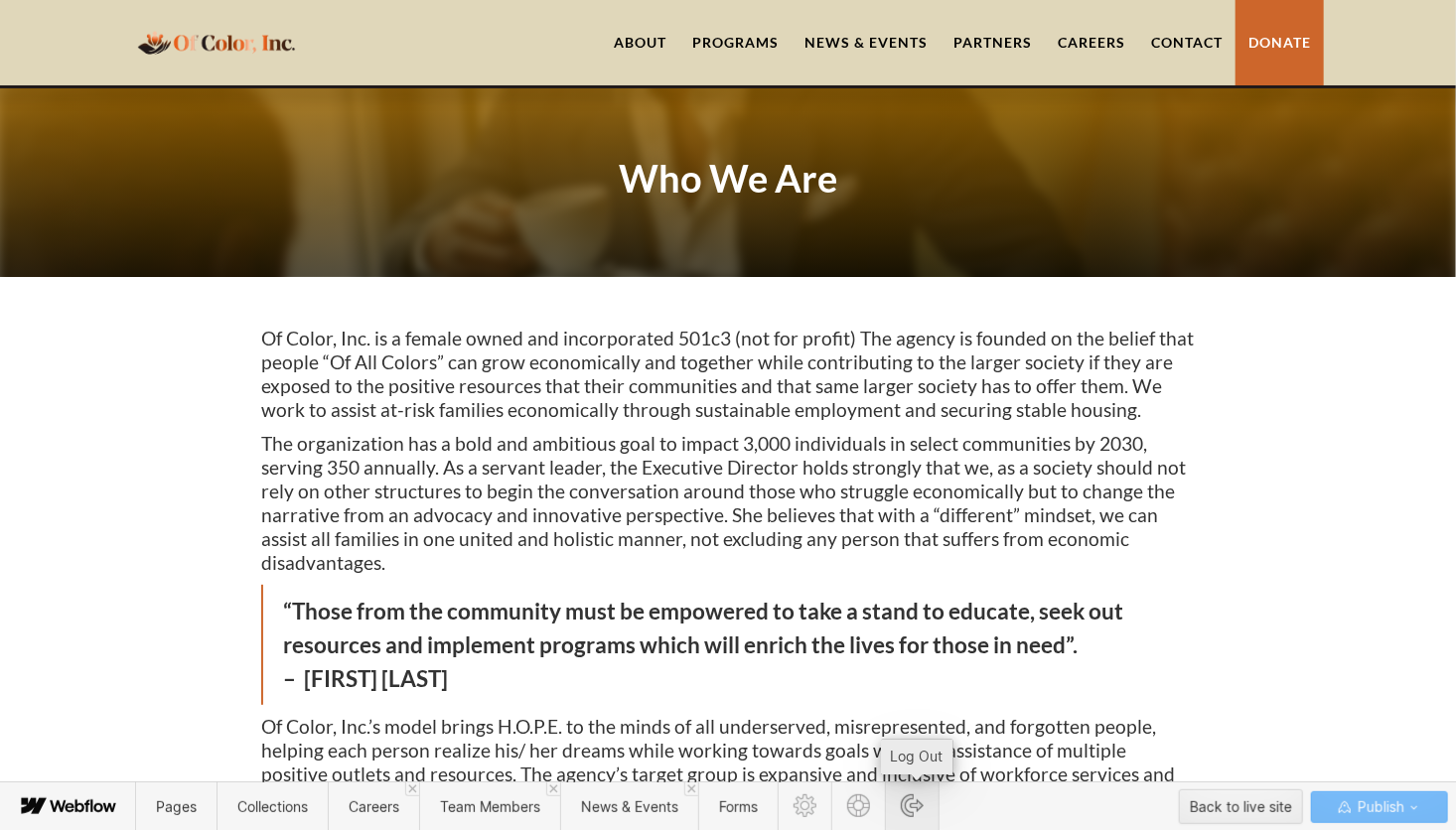 click at bounding box center [912, 805] 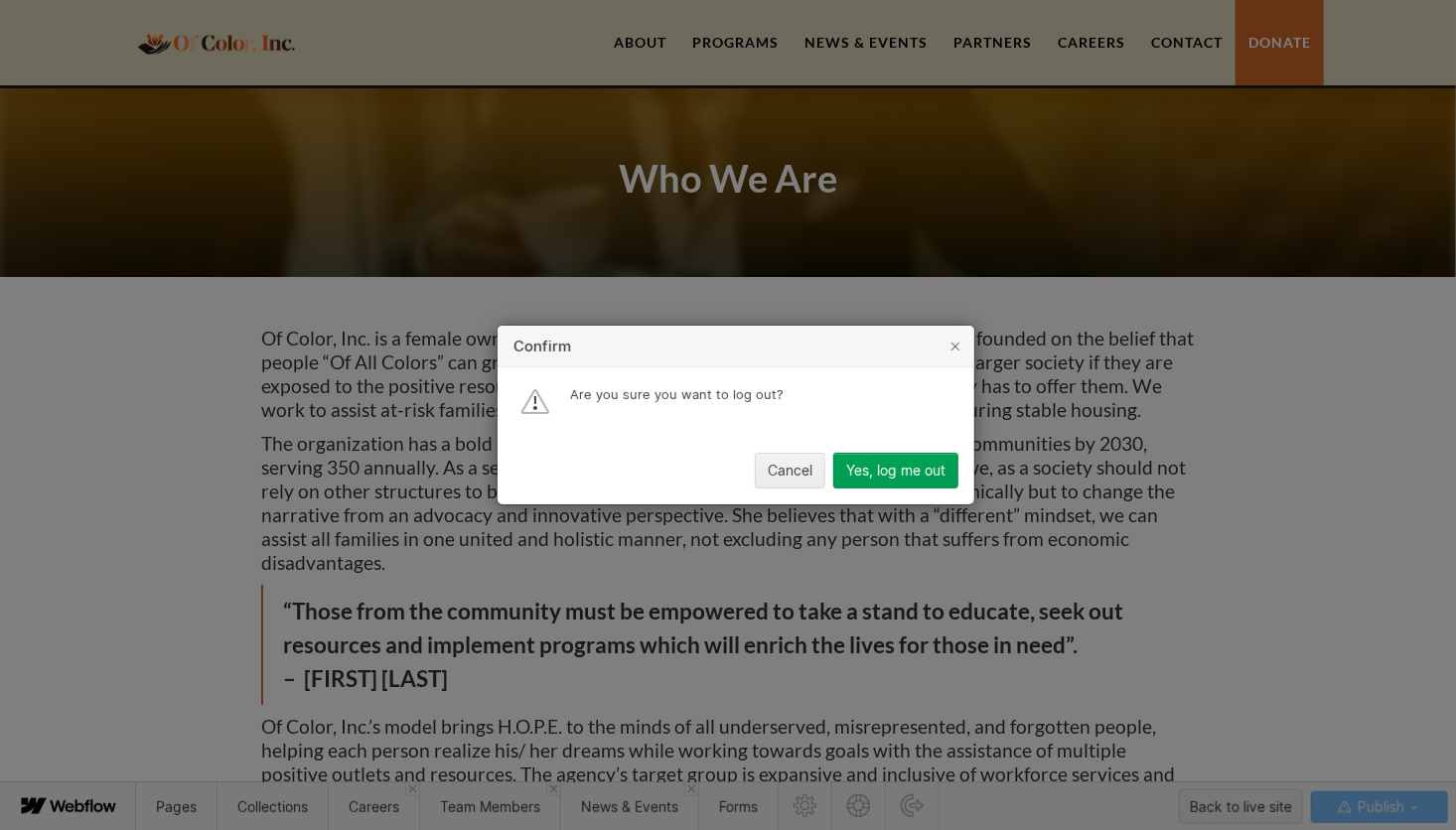 click on "Yes, log me out" at bounding box center (896, 471) 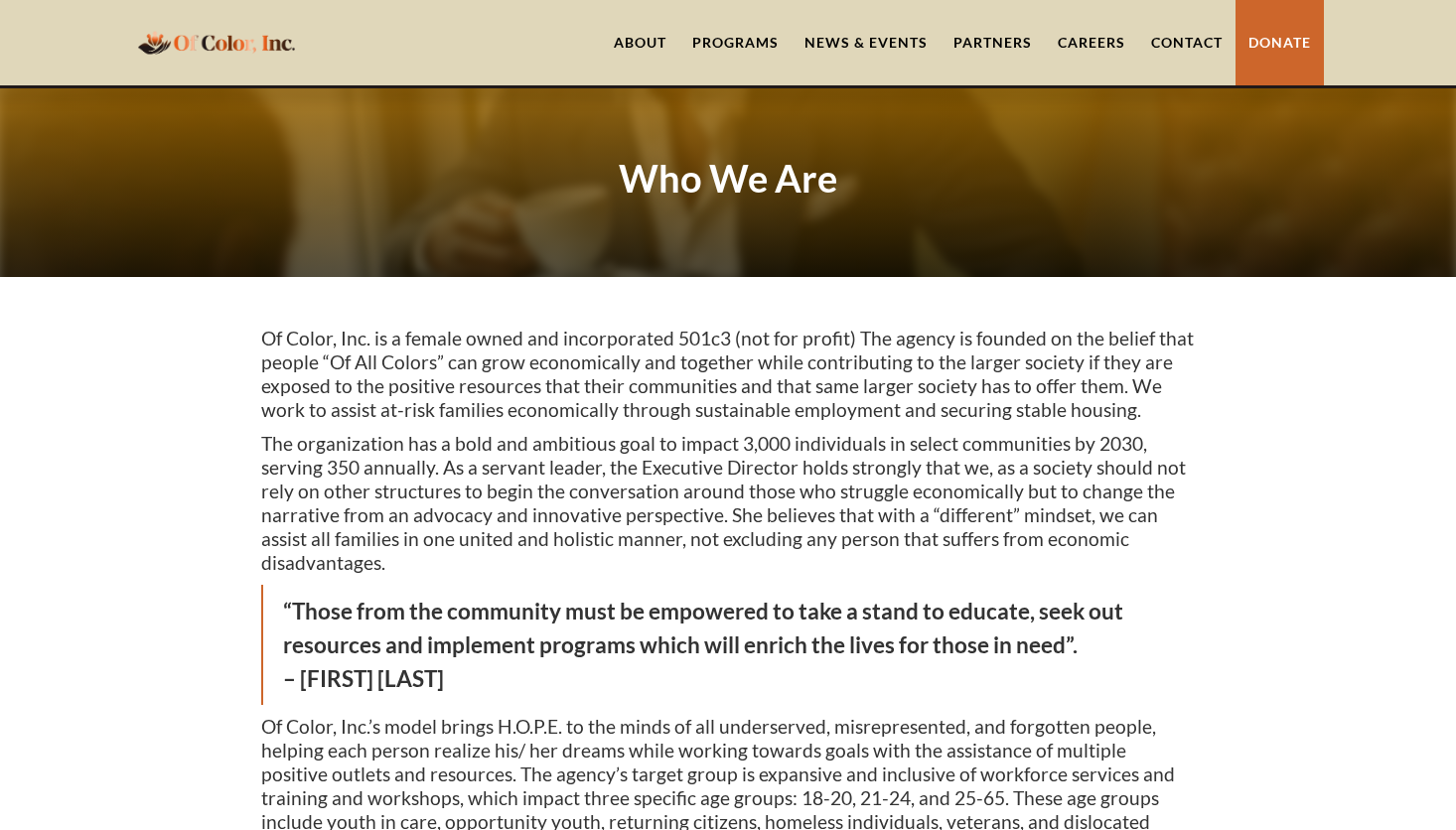 scroll, scrollTop: 0, scrollLeft: 0, axis: both 